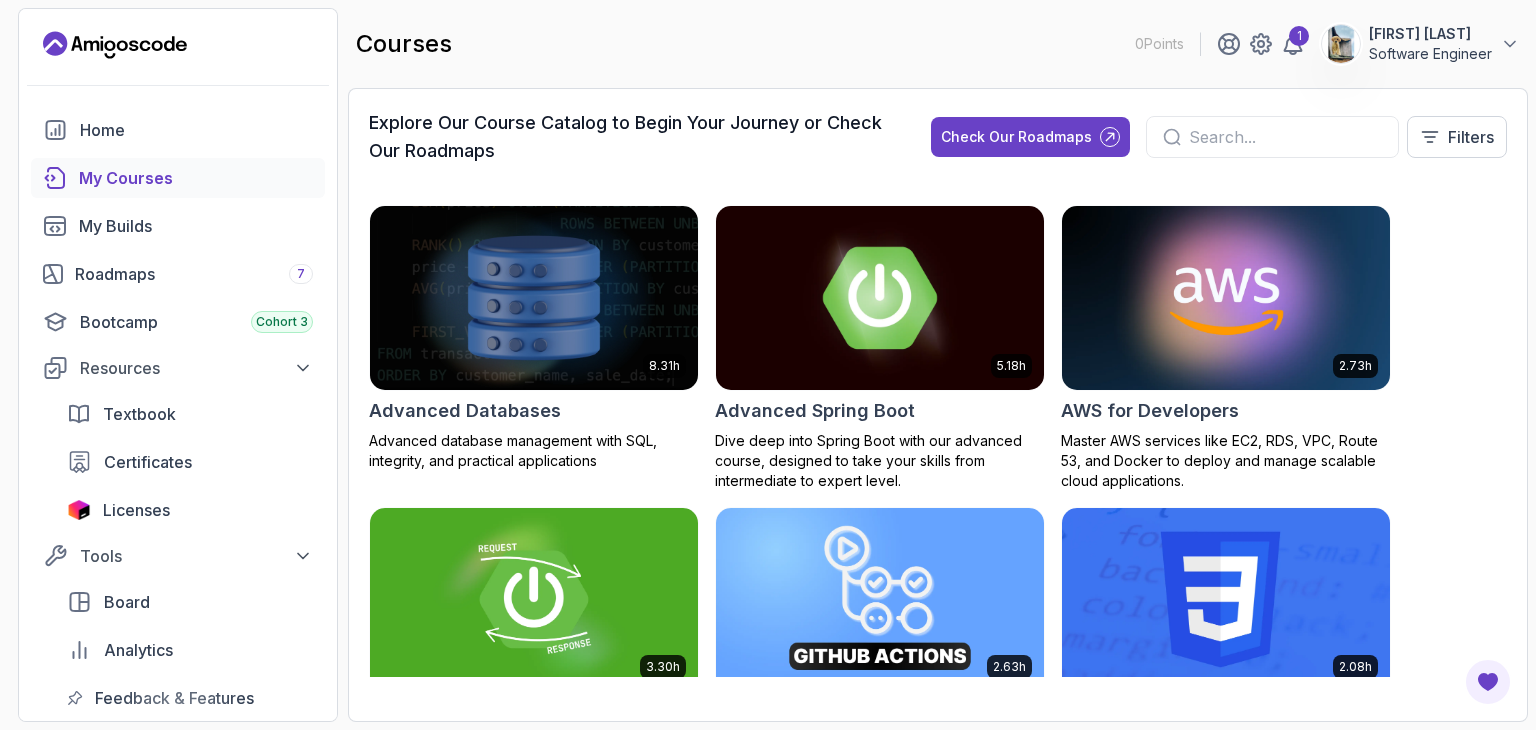 scroll, scrollTop: 0, scrollLeft: 0, axis: both 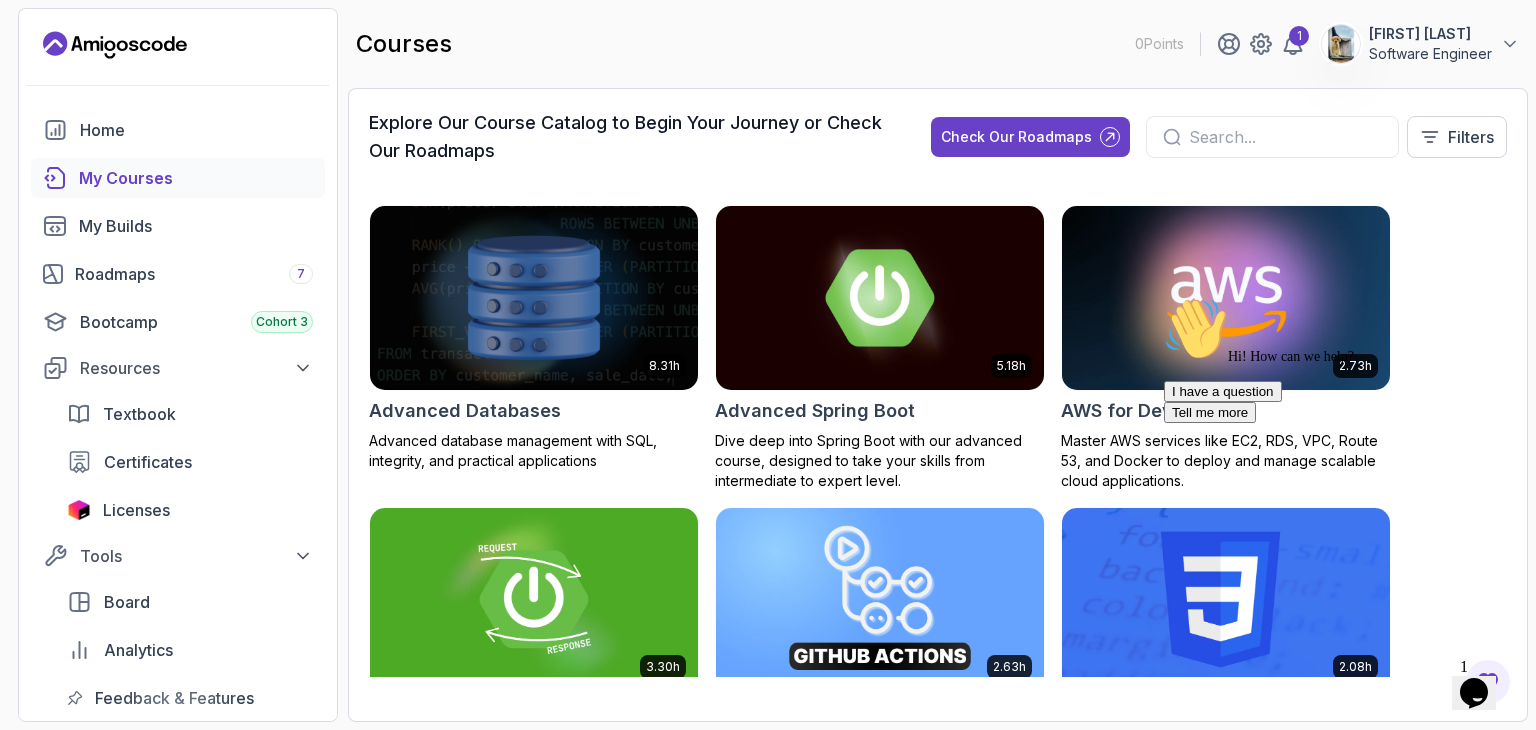 click at bounding box center (1226, 297) 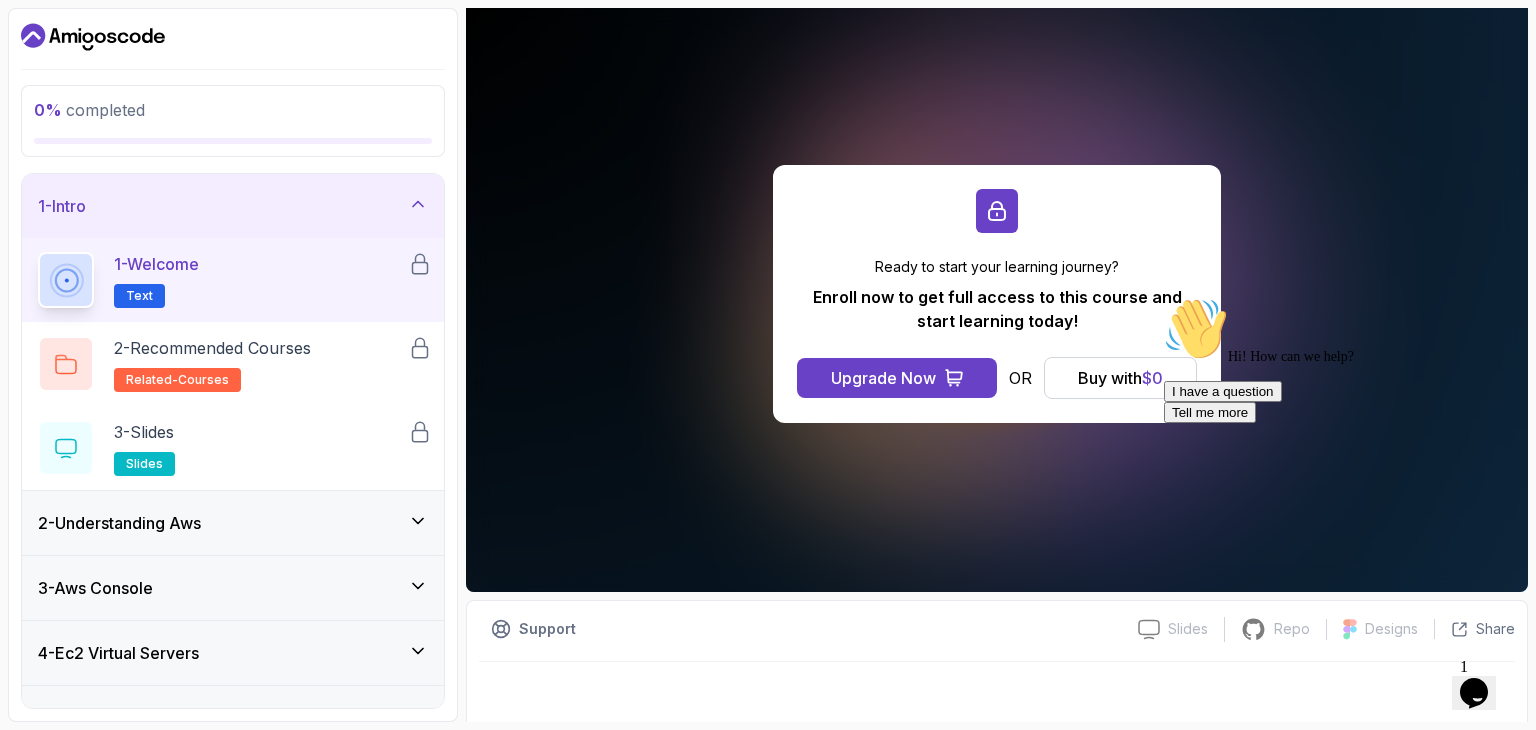 scroll, scrollTop: 184, scrollLeft: 0, axis: vertical 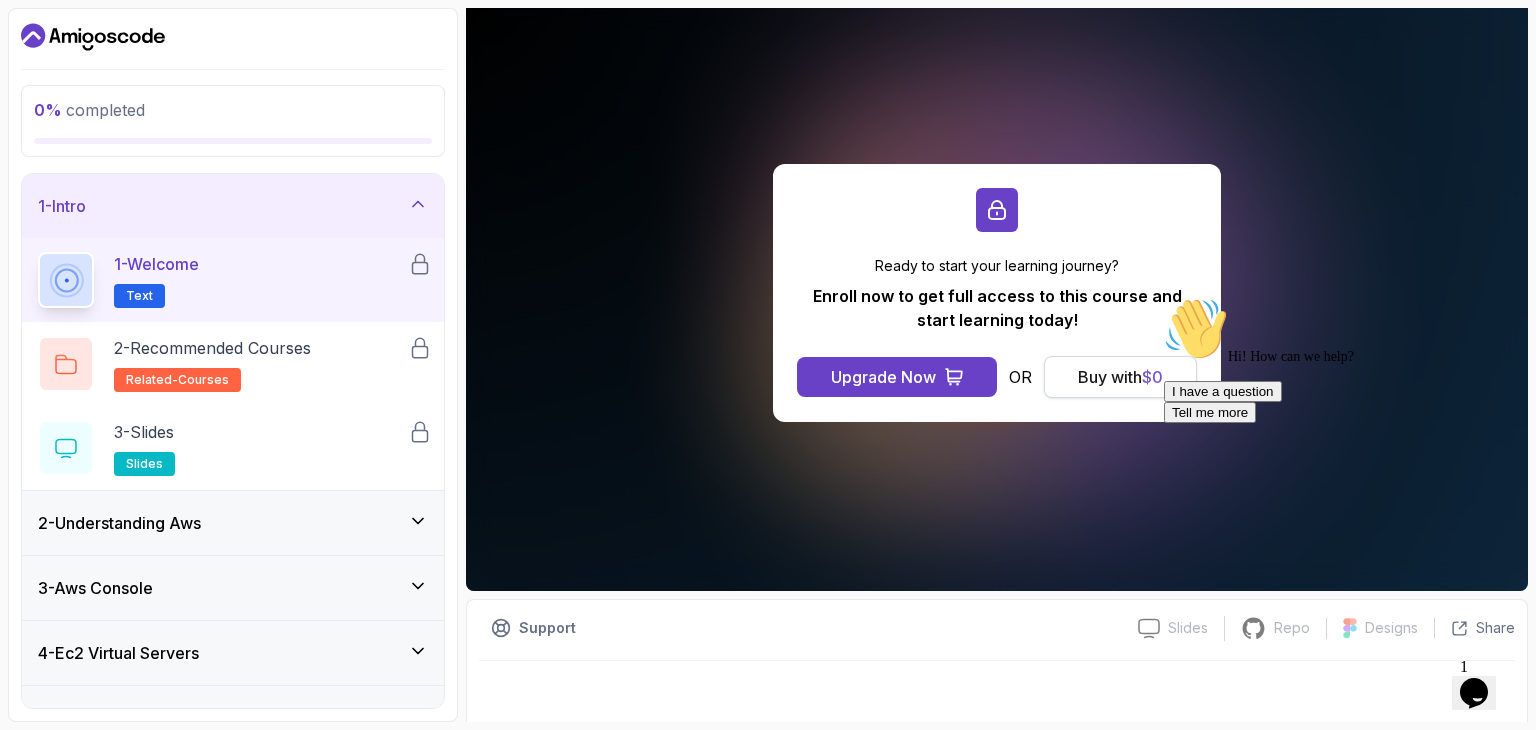 click on "Buy with  $ 0" at bounding box center (1120, 377) 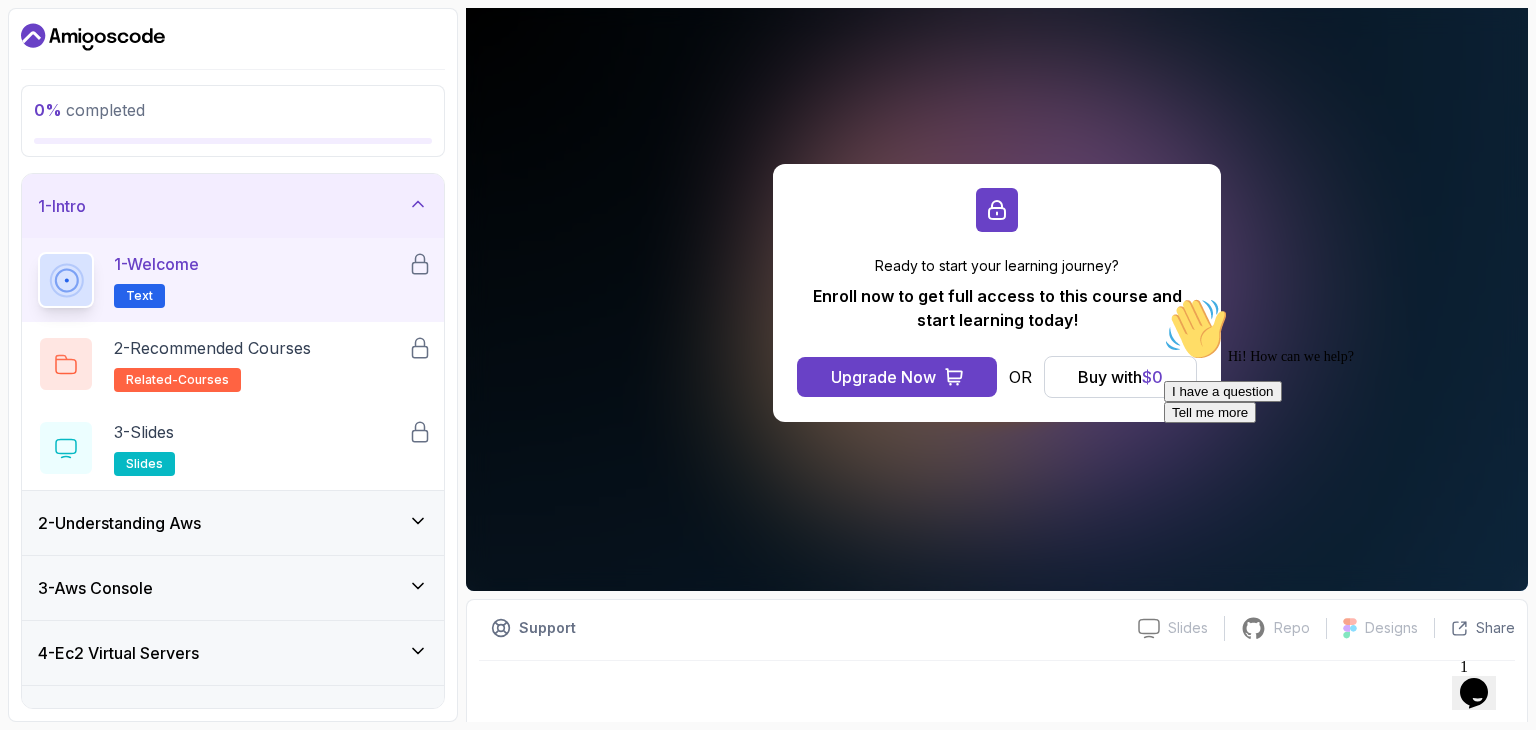 click on "Hi! How can we help? I have a question Tell me more" at bounding box center (1344, 360) 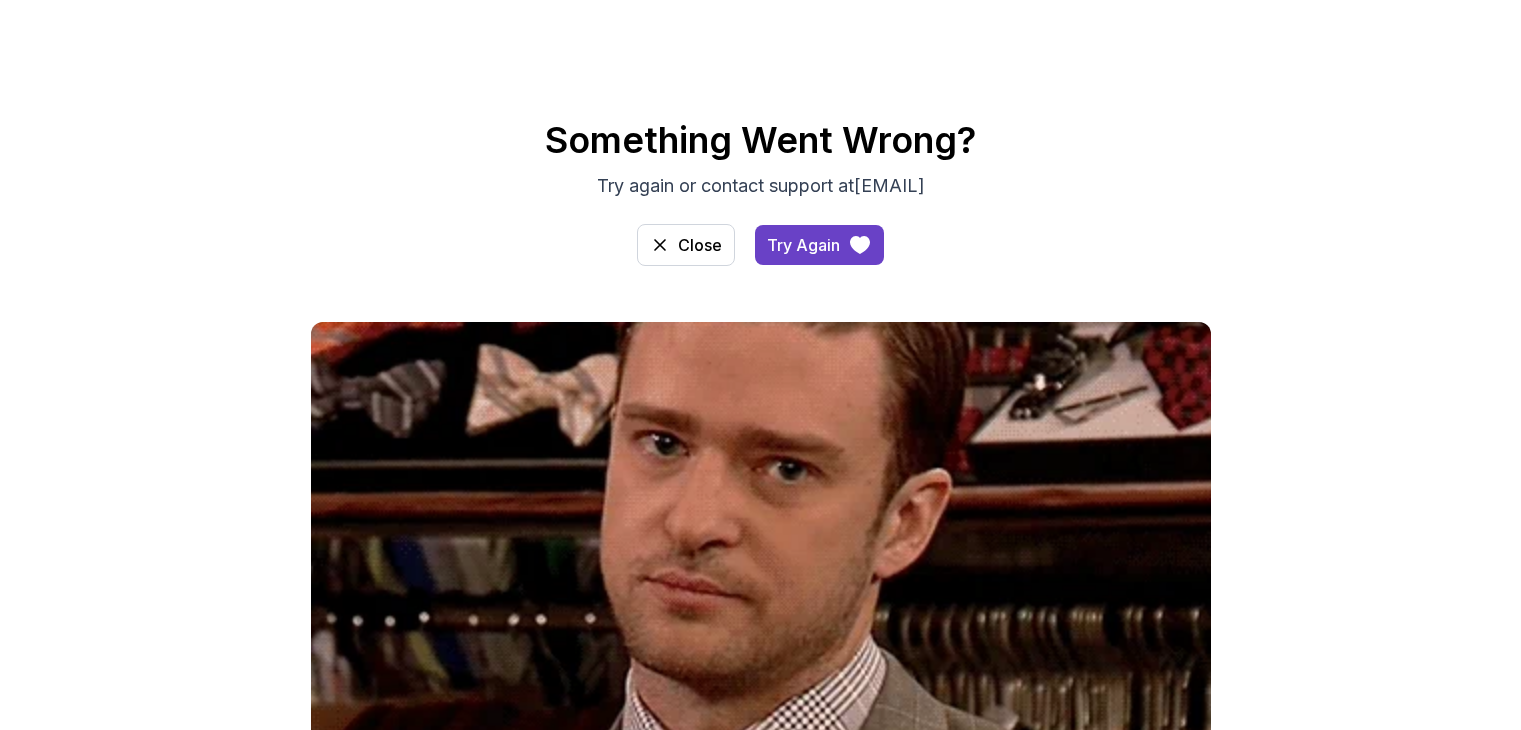 scroll, scrollTop: 0, scrollLeft: 0, axis: both 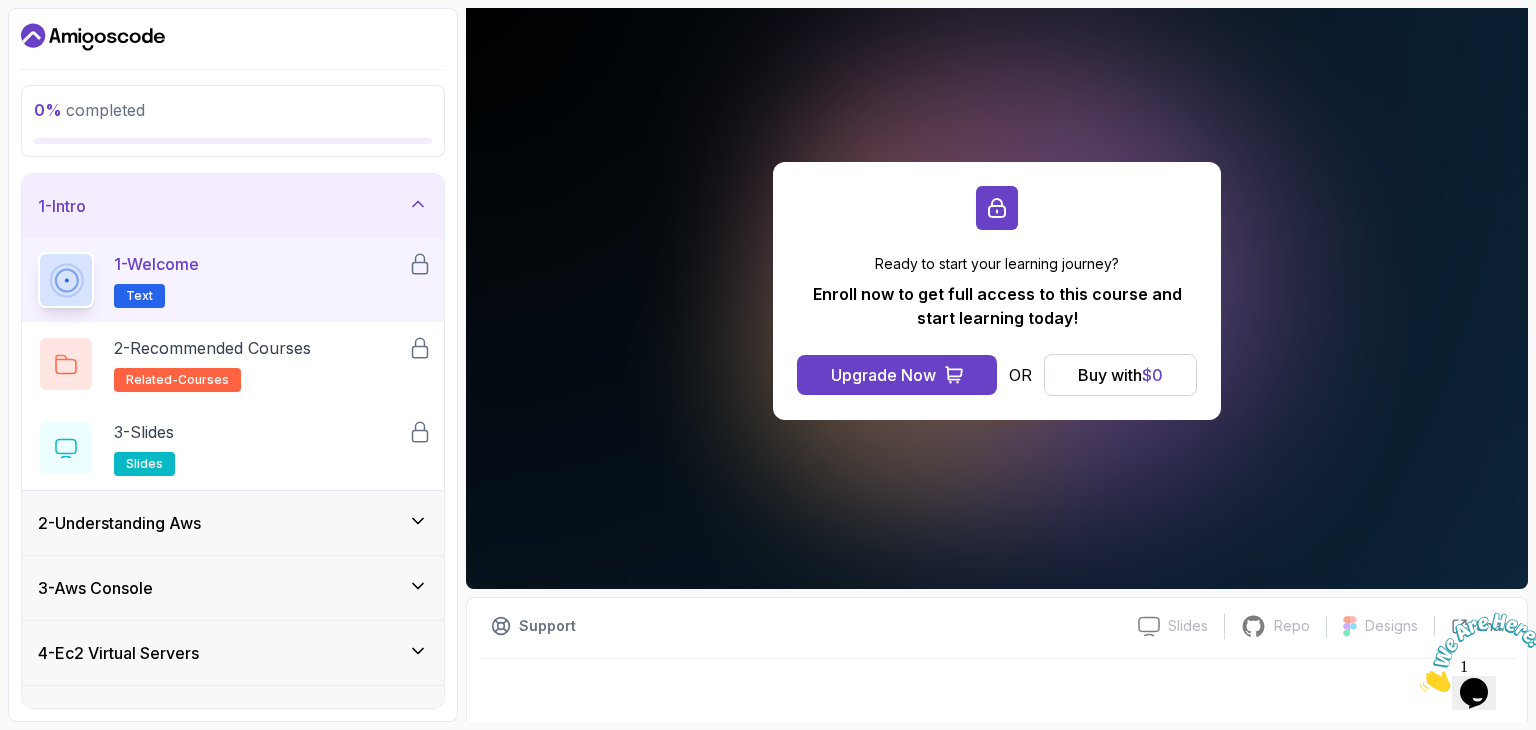 click on "1  -  Welcome Text" at bounding box center [223, 280] 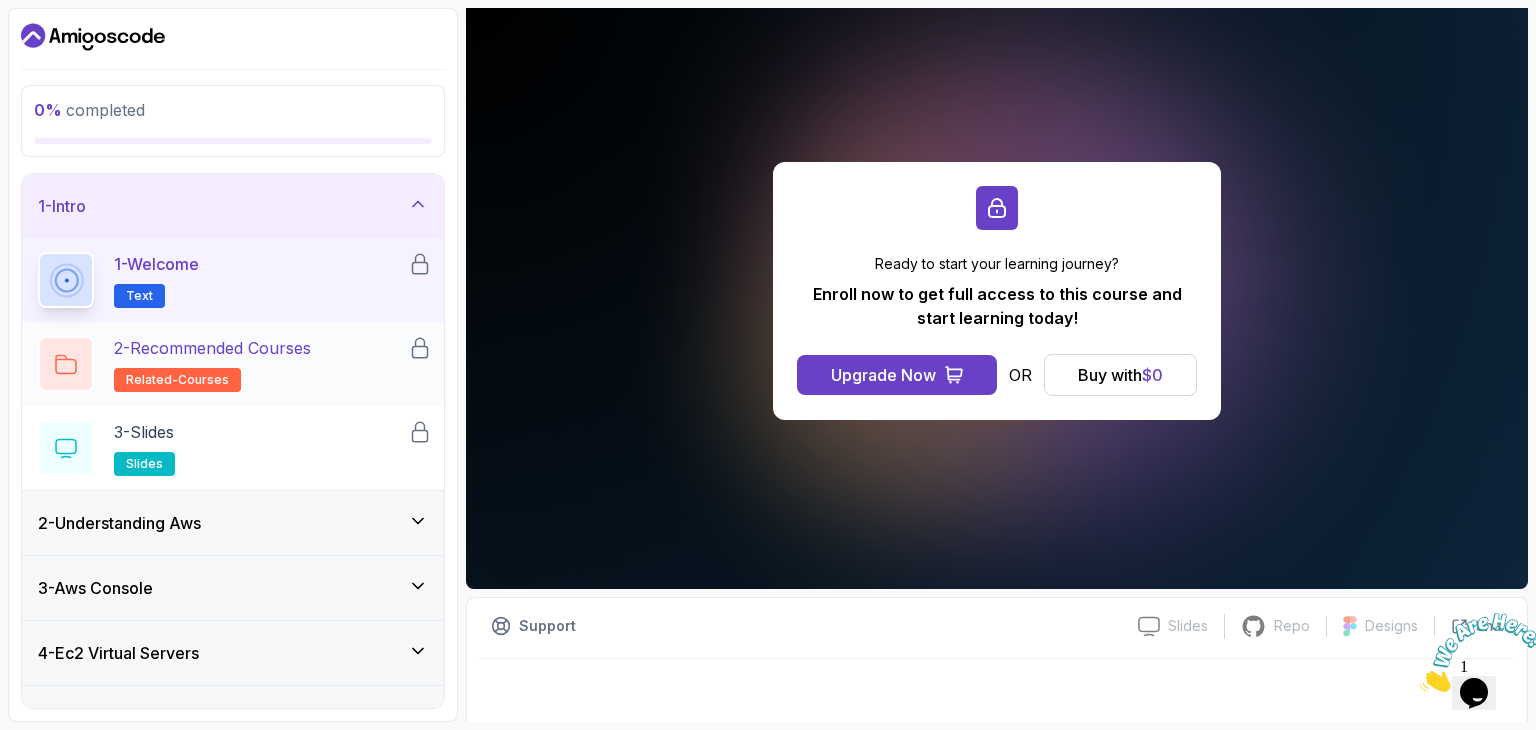 click on "2  -  Recommended Courses related-courses" at bounding box center (212, 364) 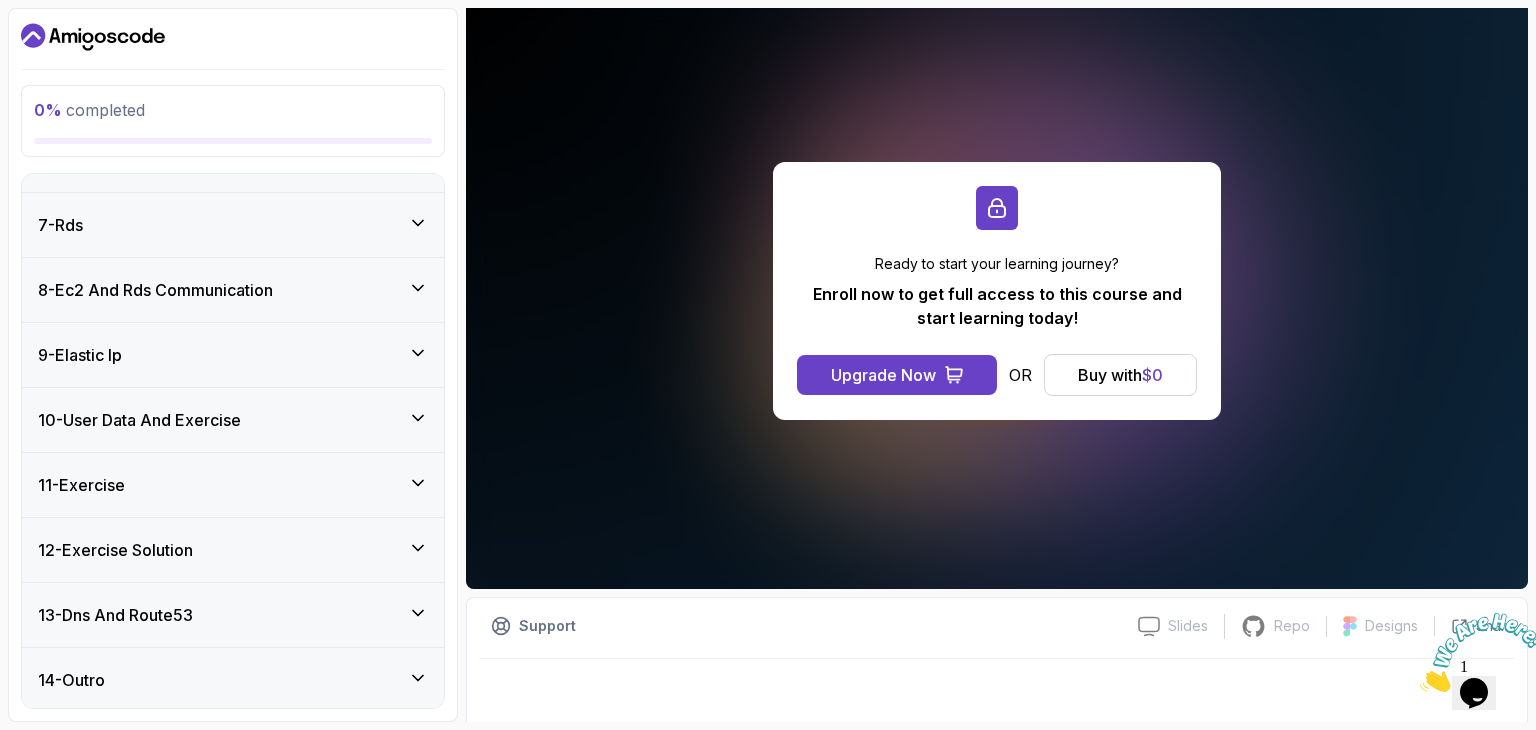 scroll, scrollTop: 624, scrollLeft: 0, axis: vertical 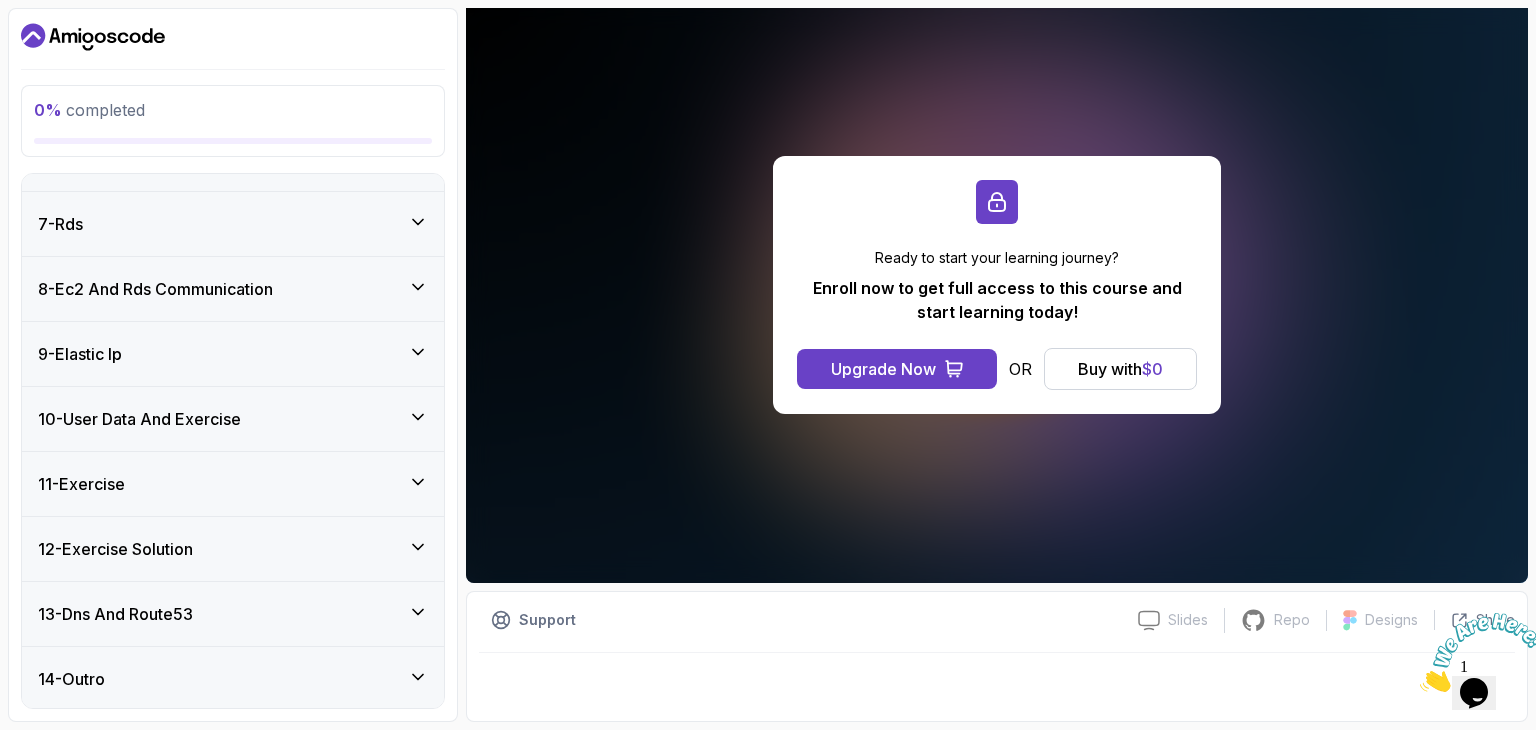 click at bounding box center (1420, 686) 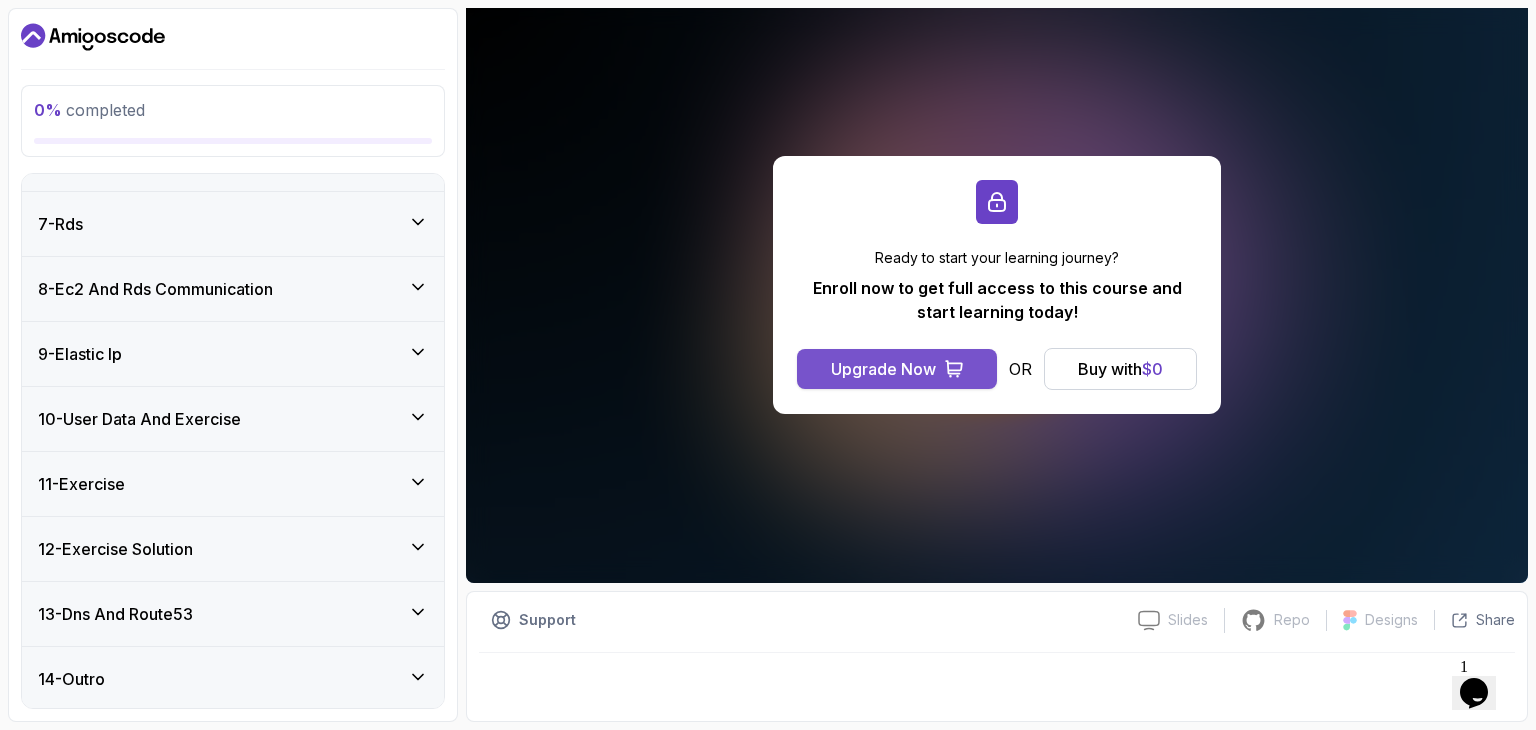 scroll, scrollTop: 0, scrollLeft: 0, axis: both 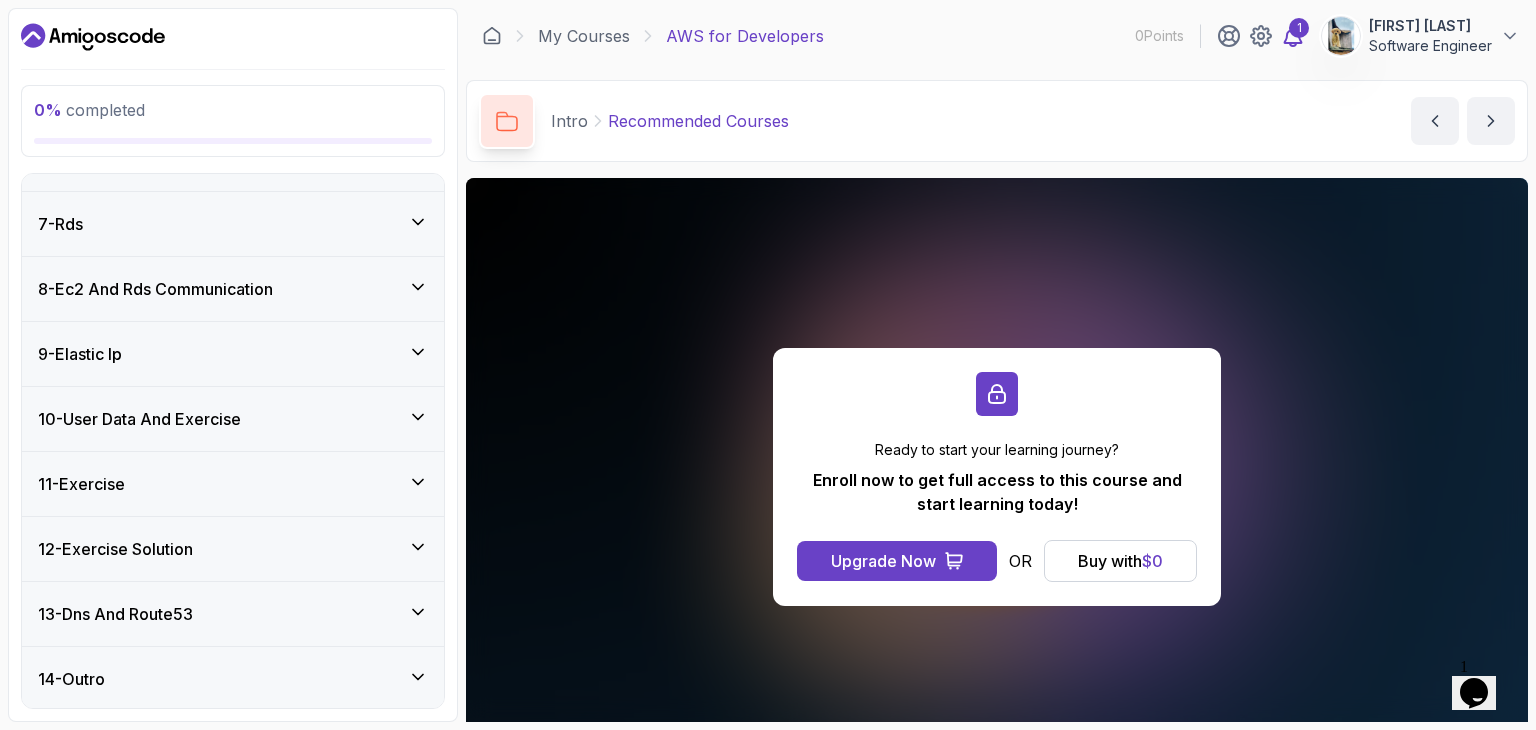 click on "1" at bounding box center (1299, 28) 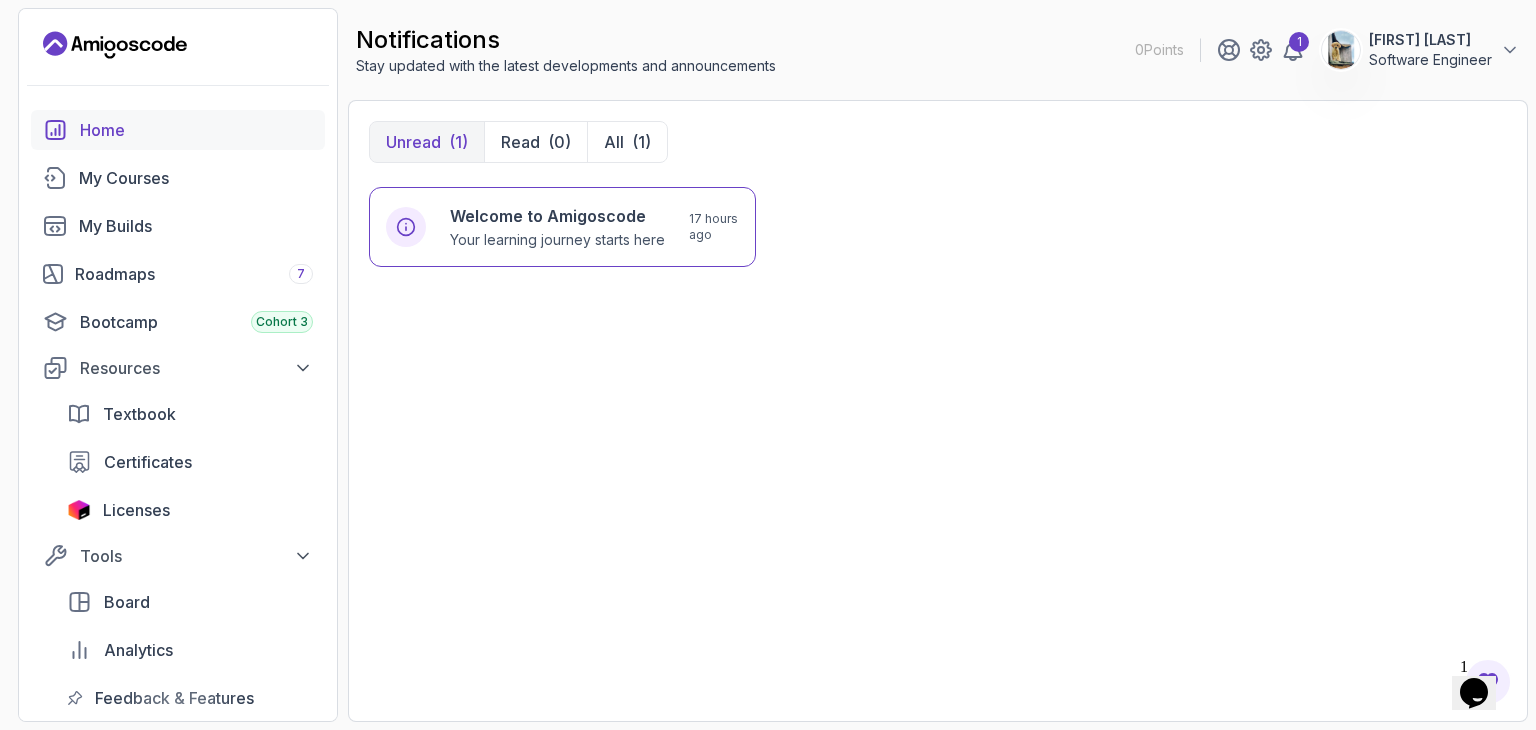 click on "Home" at bounding box center [178, 130] 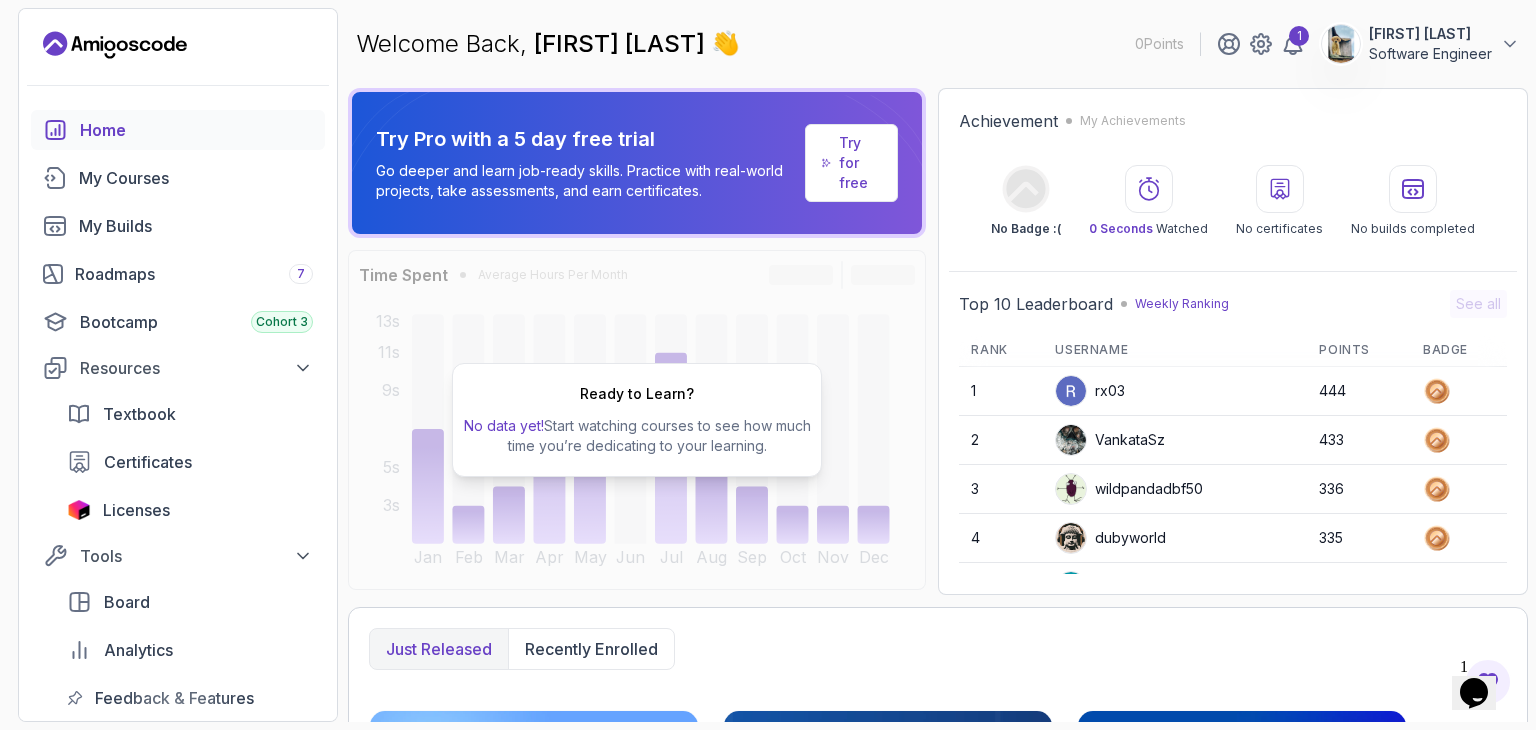 click on "Try for free" at bounding box center [860, 163] 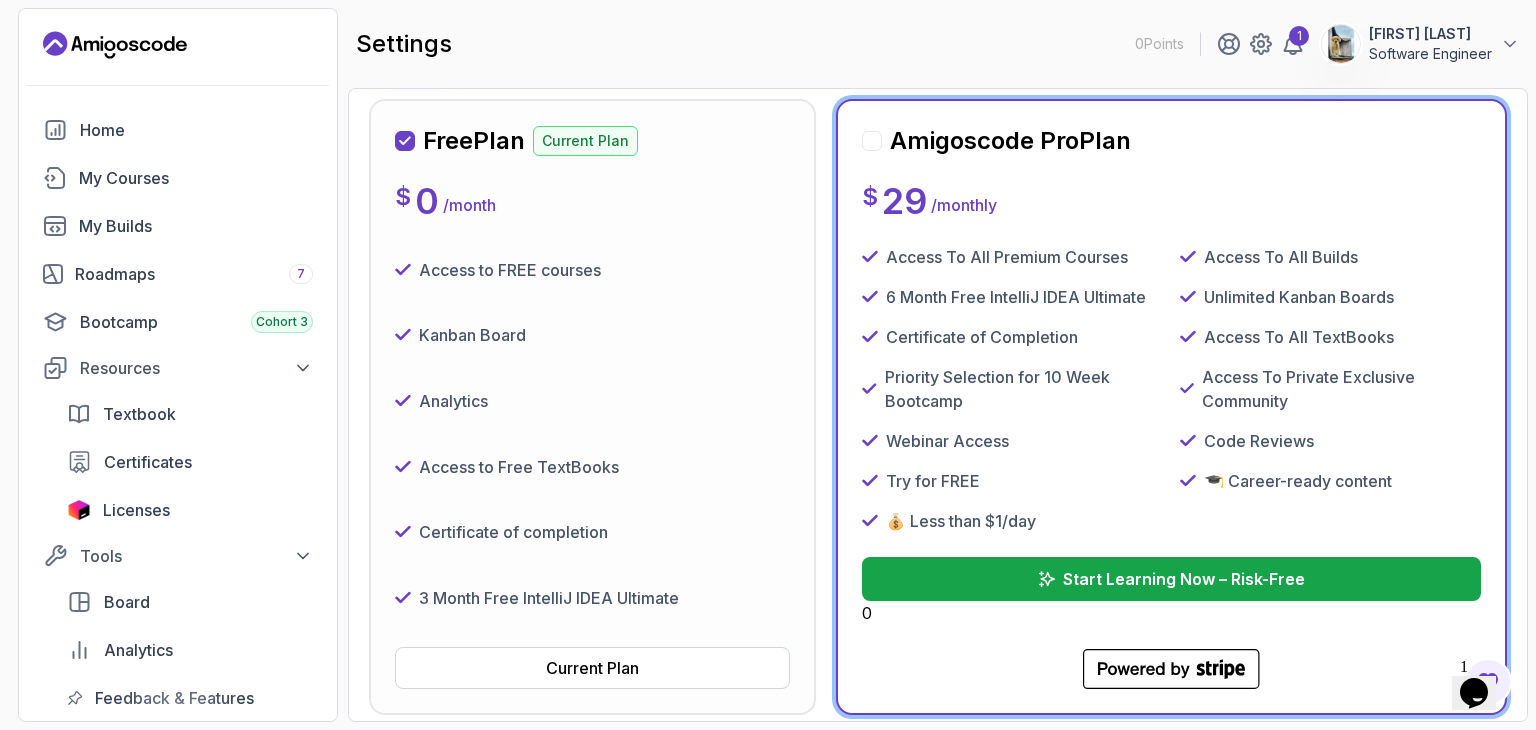 scroll, scrollTop: 299, scrollLeft: 0, axis: vertical 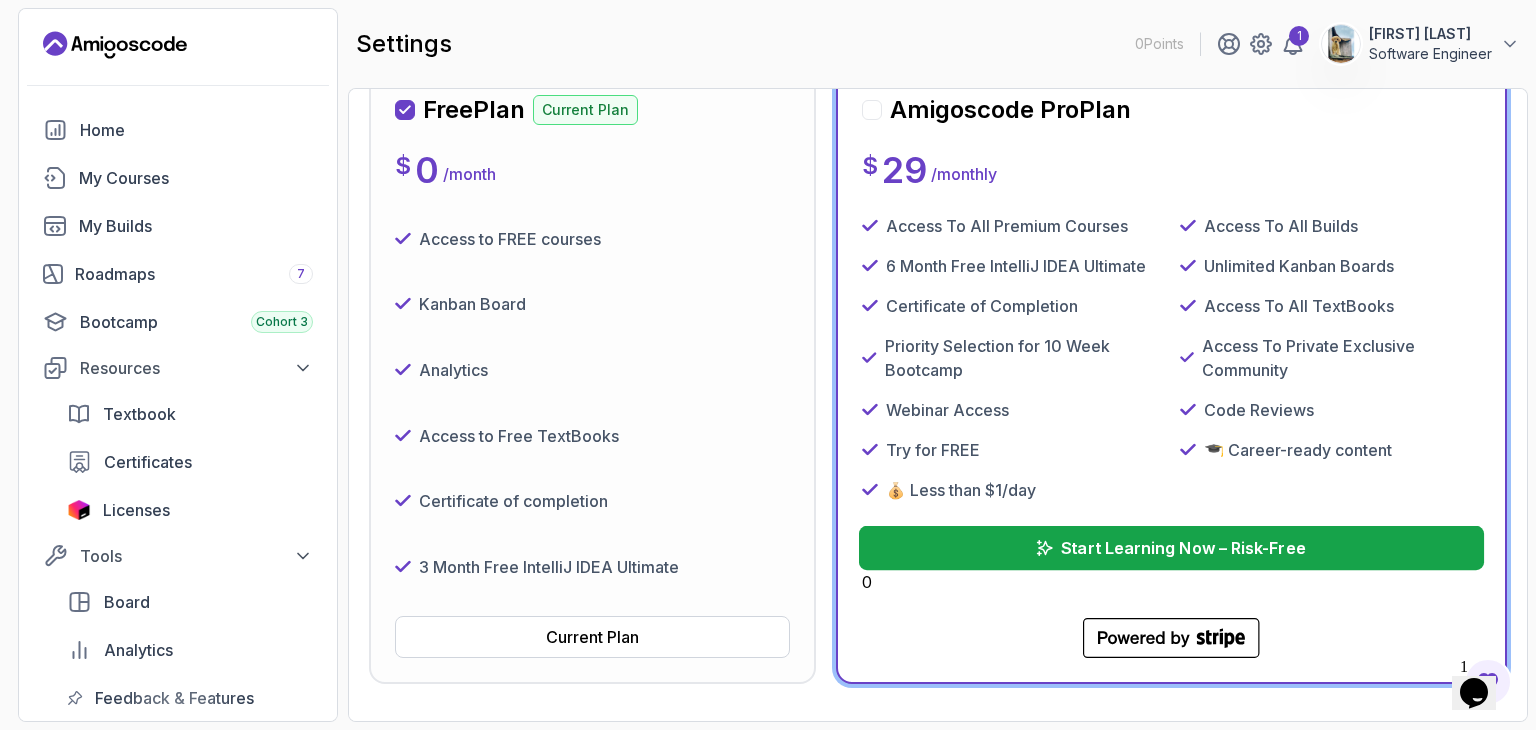 click on "Start Learning Now – Risk-Free" at bounding box center (1184, 548) 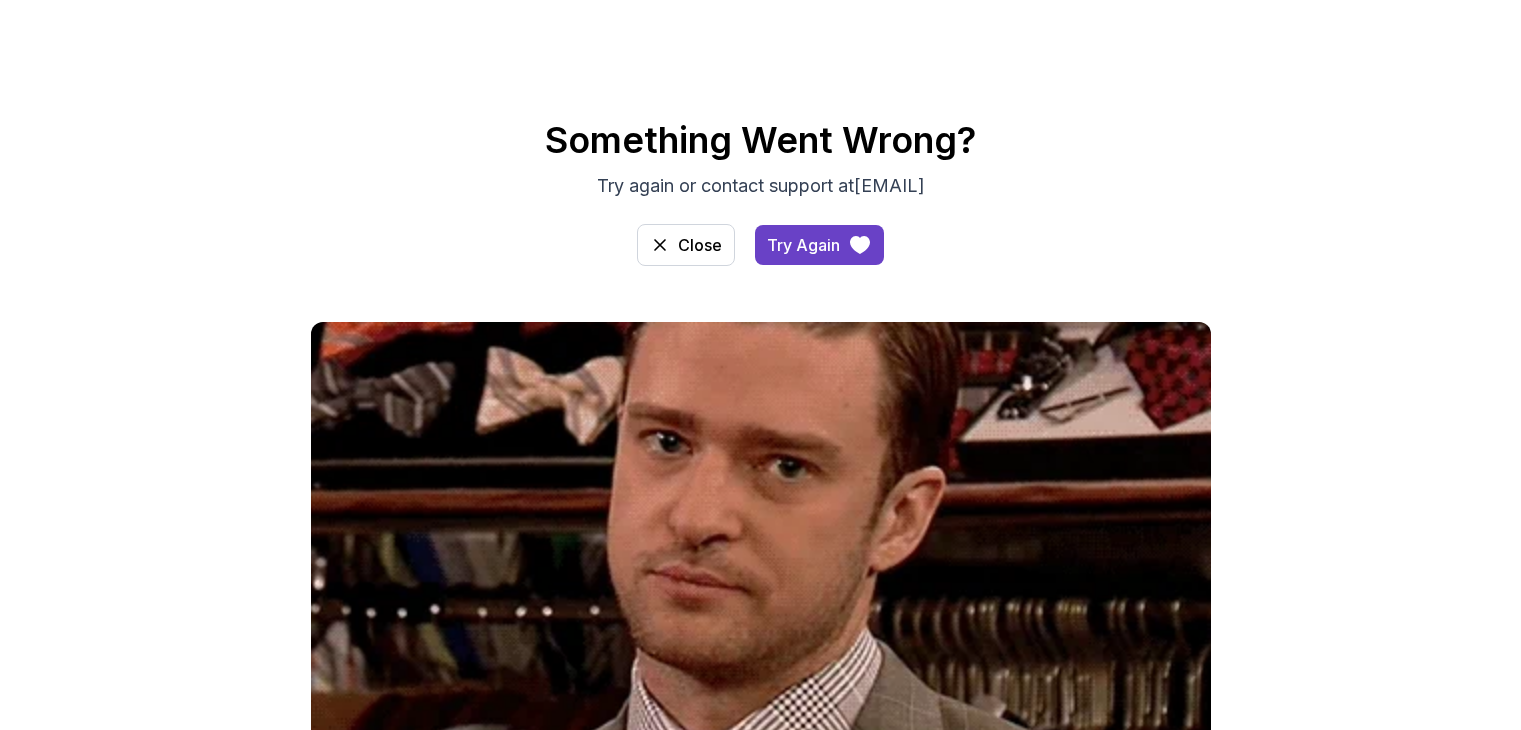 scroll, scrollTop: 0, scrollLeft: 0, axis: both 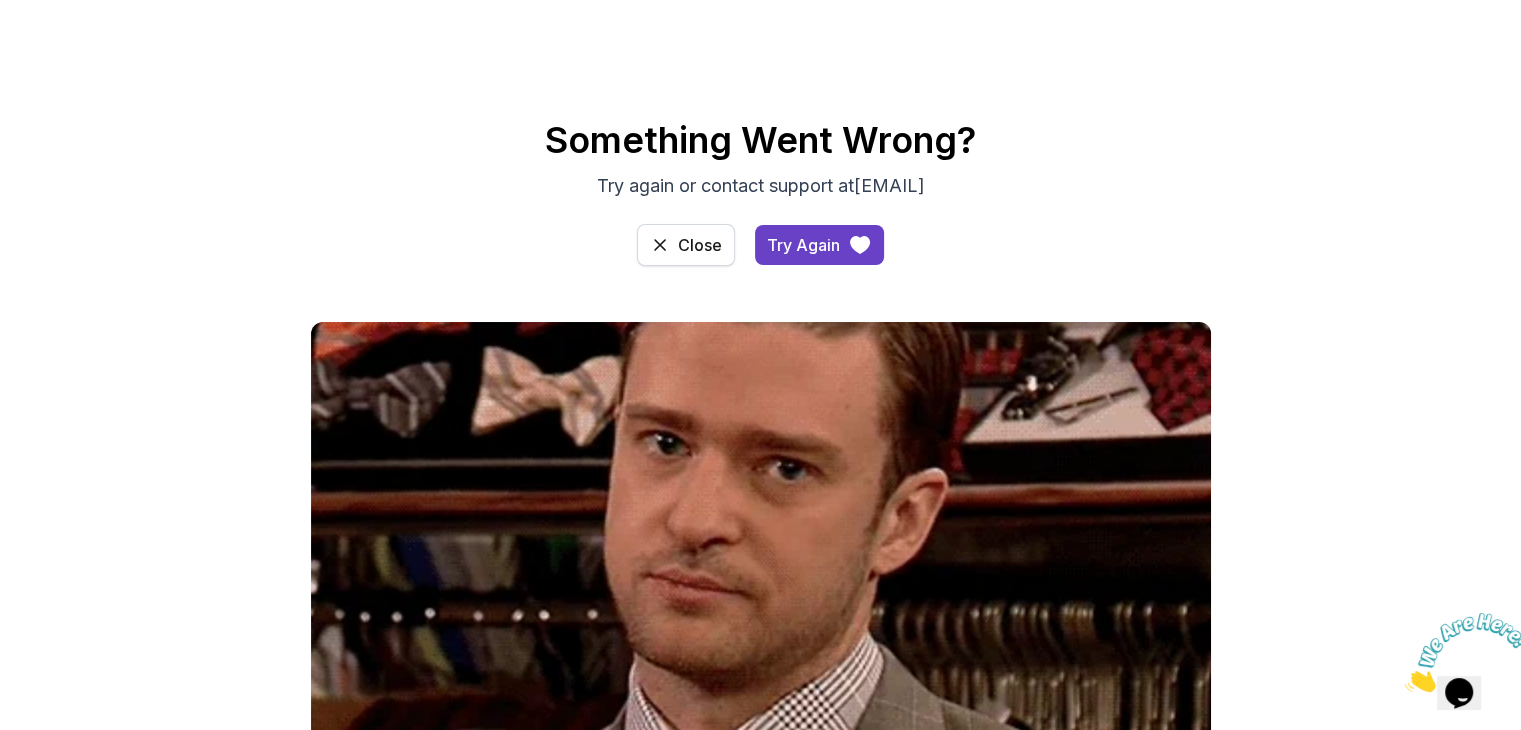 click on "Close" at bounding box center [700, 245] 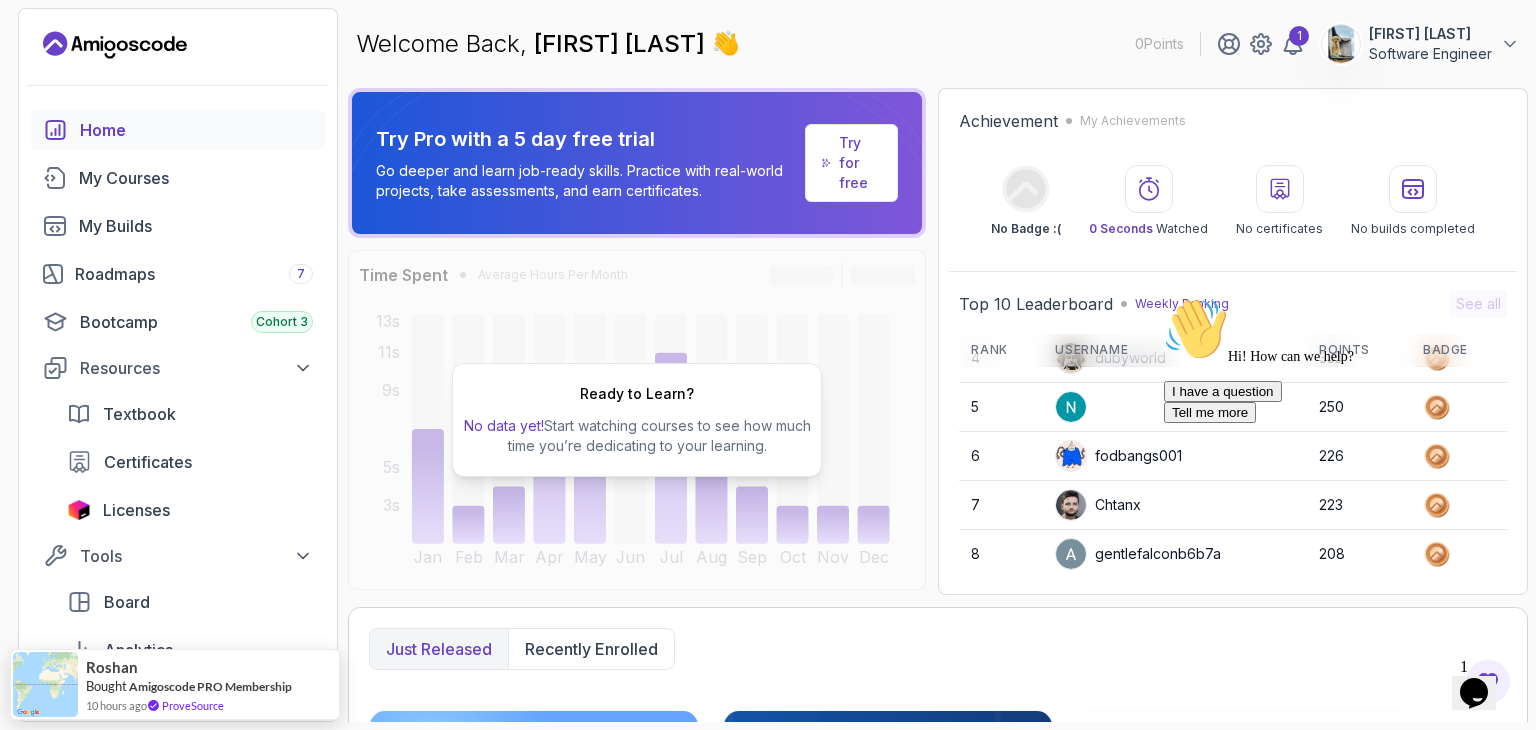 scroll, scrollTop: 280, scrollLeft: 0, axis: vertical 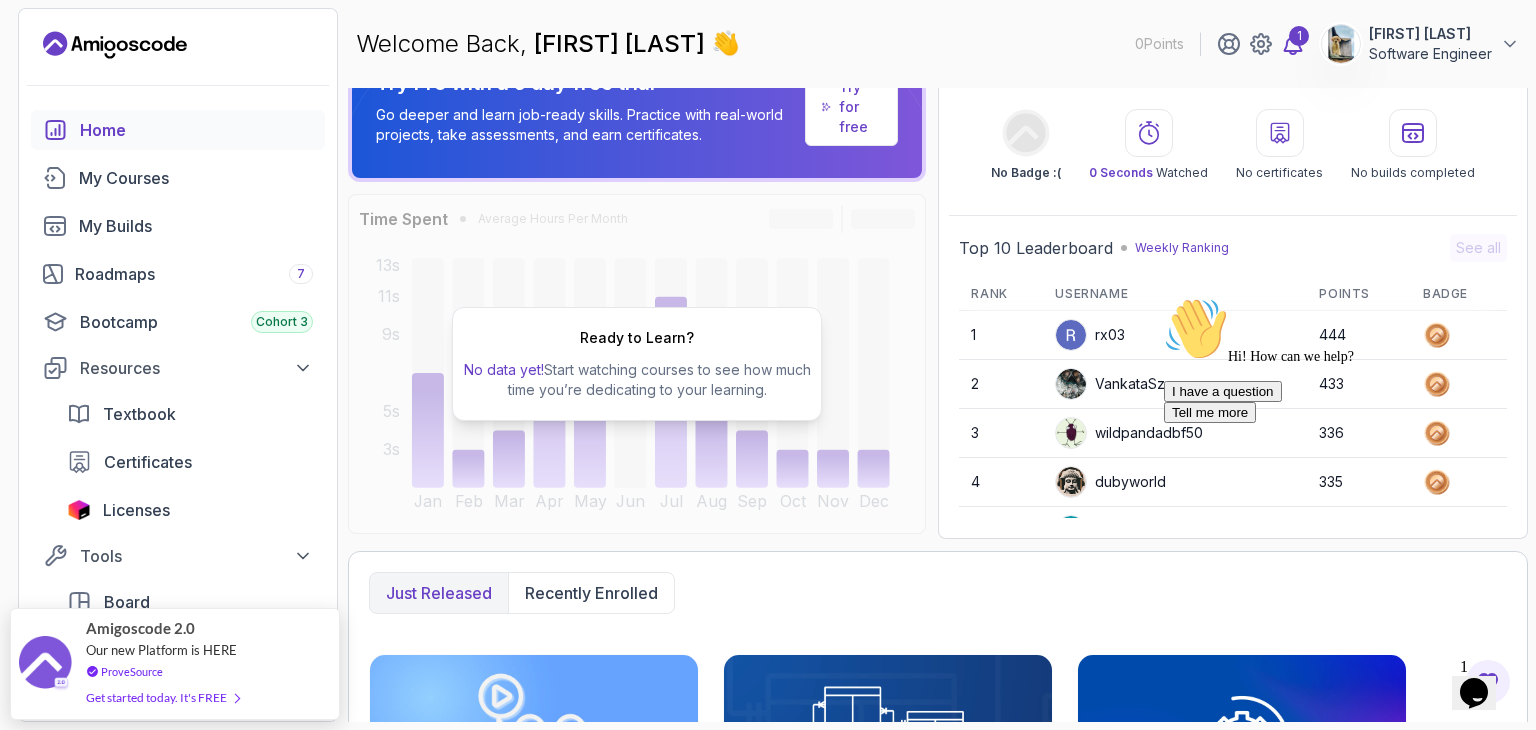 click 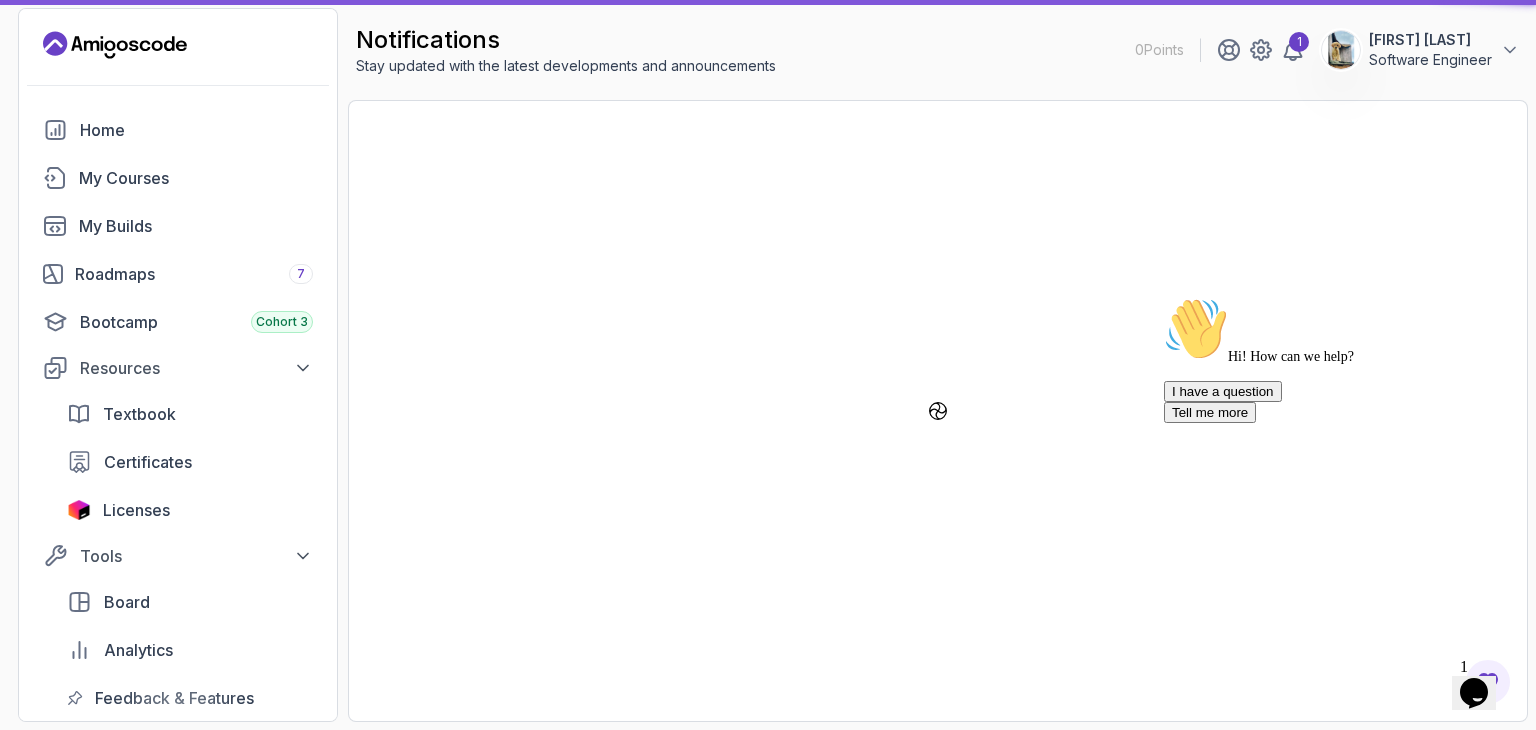 scroll, scrollTop: 0, scrollLeft: 0, axis: both 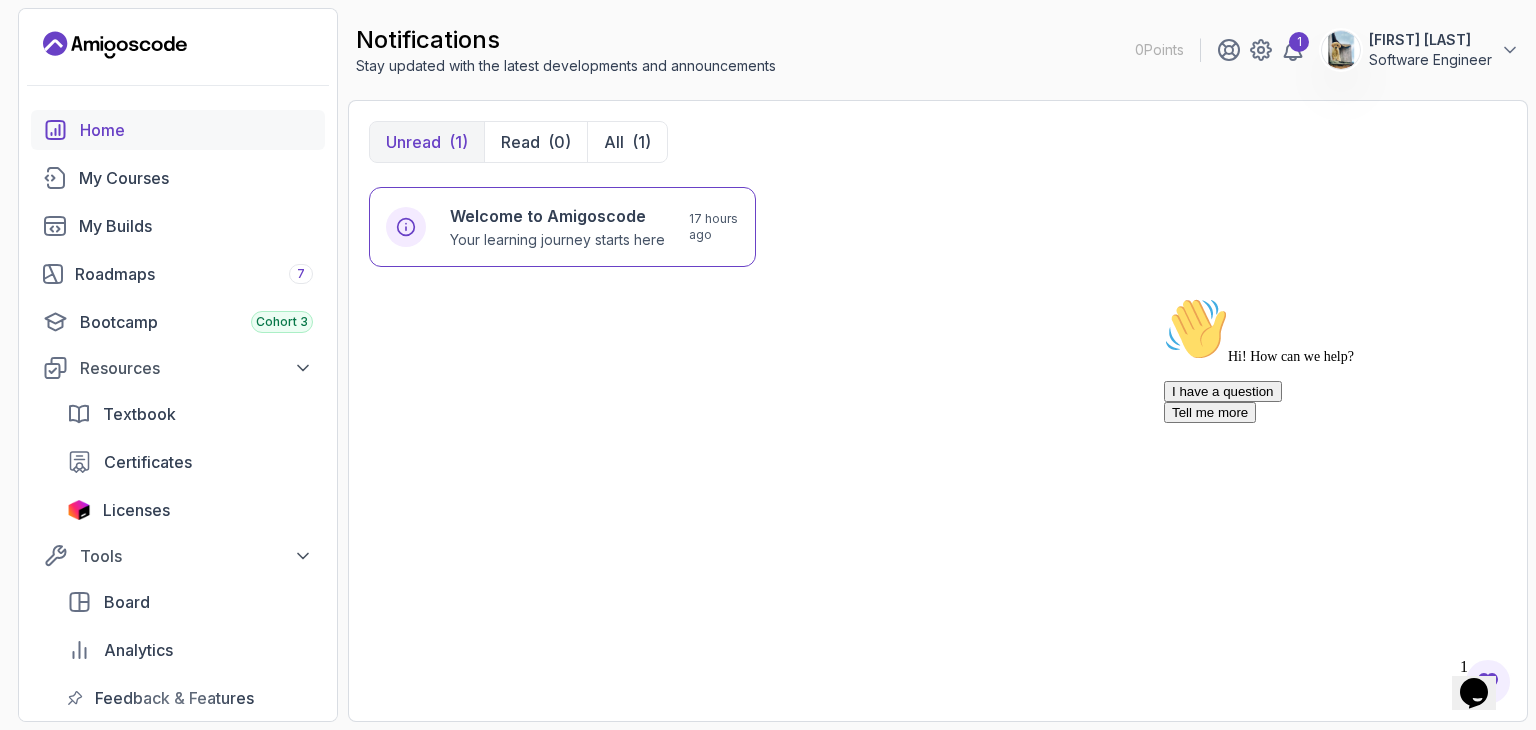 click on "Home" at bounding box center (196, 130) 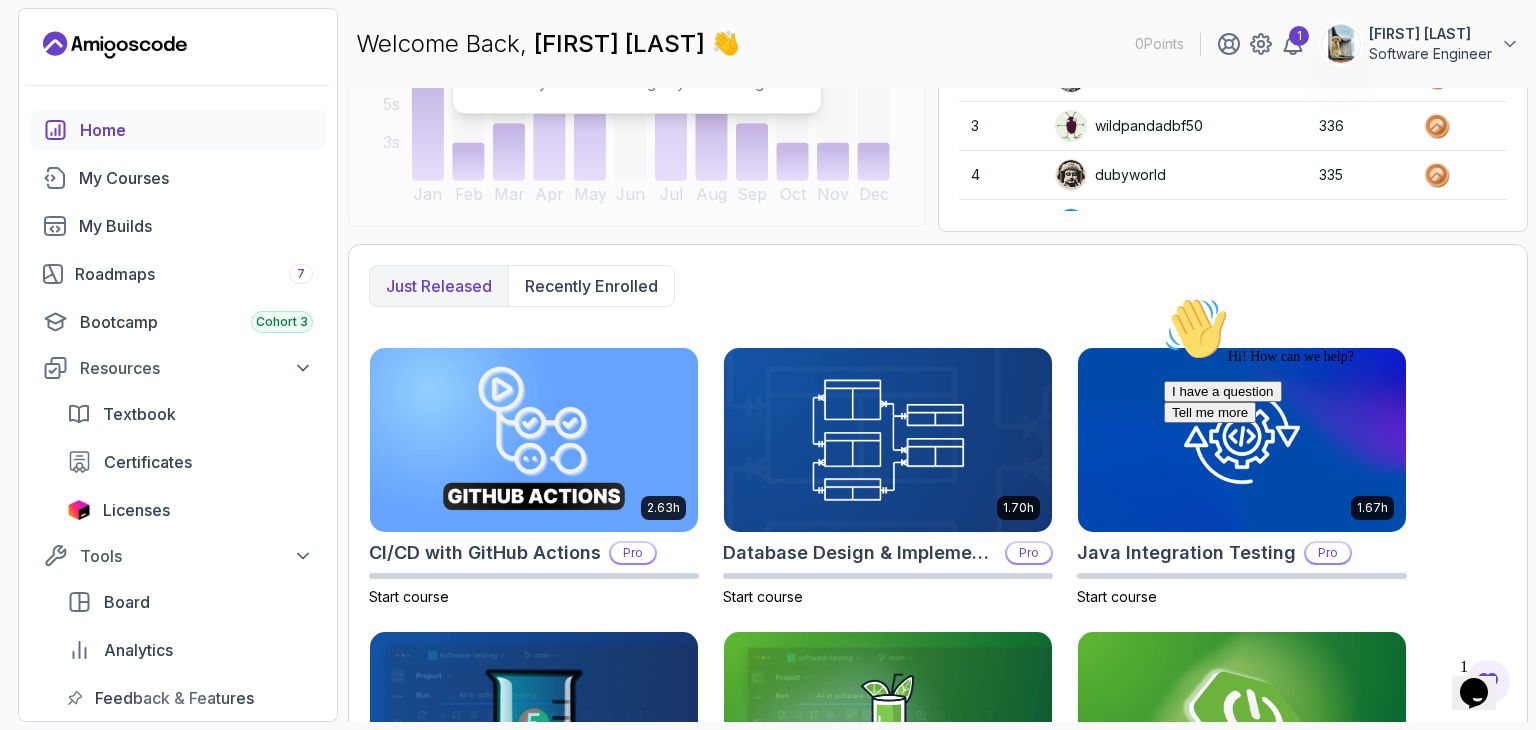 scroll, scrollTop: 0, scrollLeft: 0, axis: both 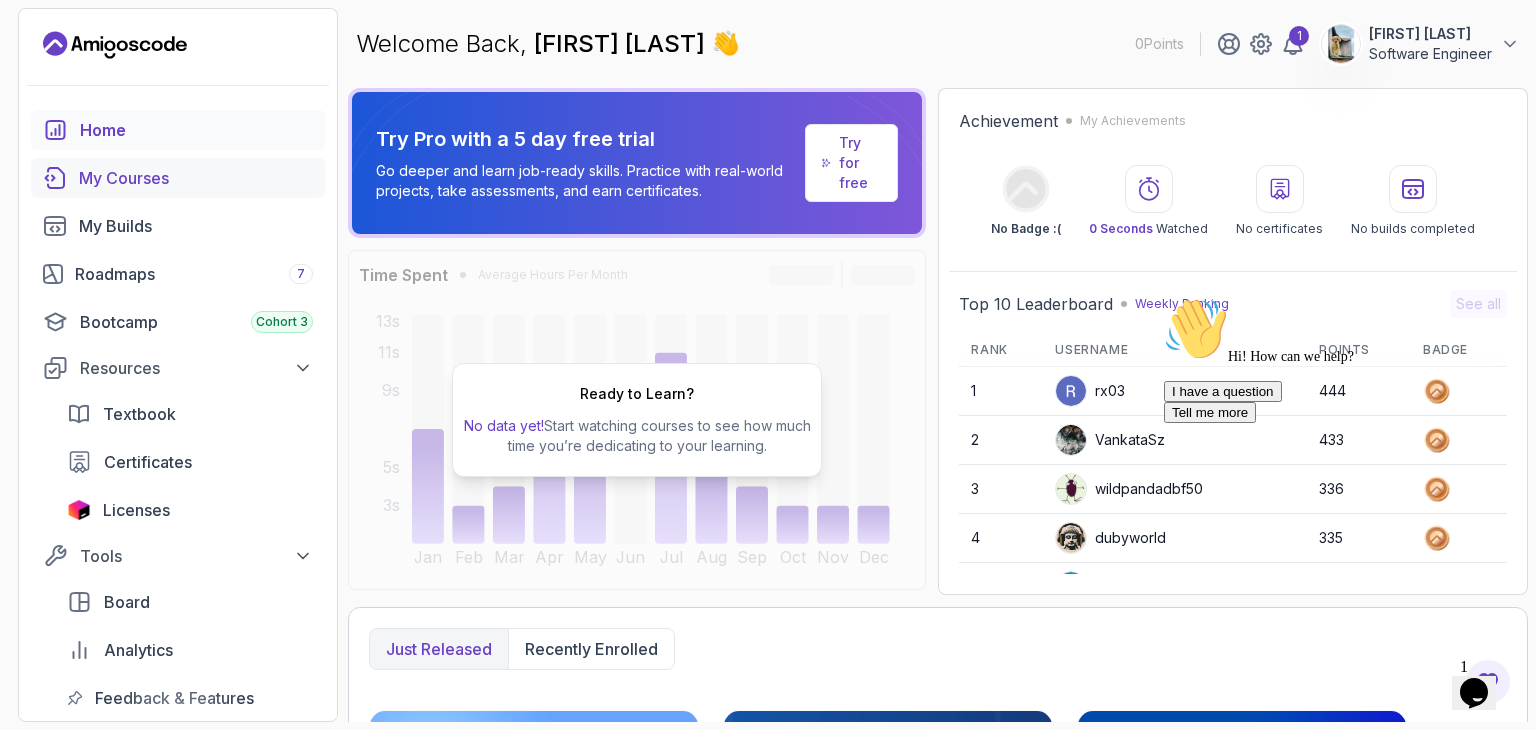 click on "My Courses" at bounding box center [196, 178] 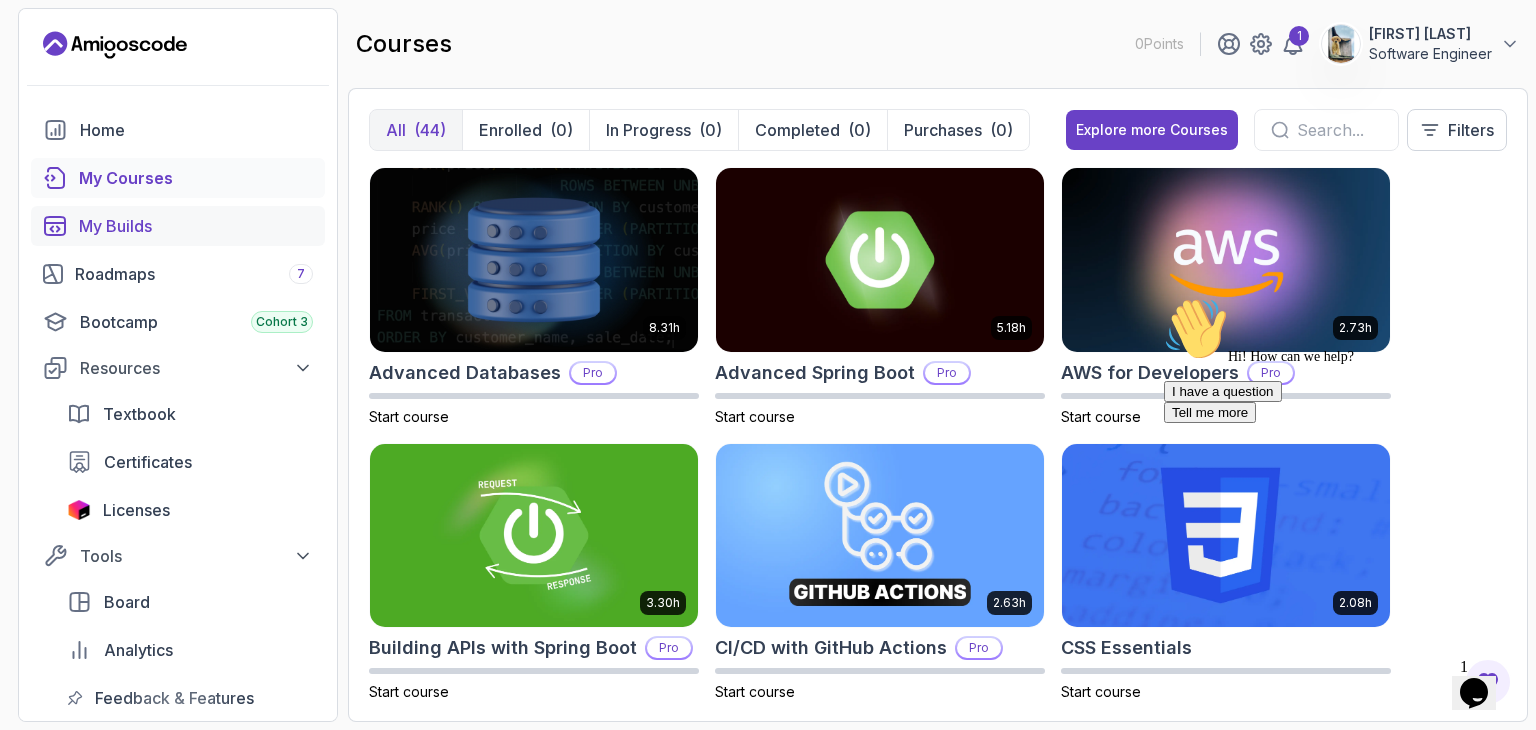 click on "My Builds" at bounding box center [196, 226] 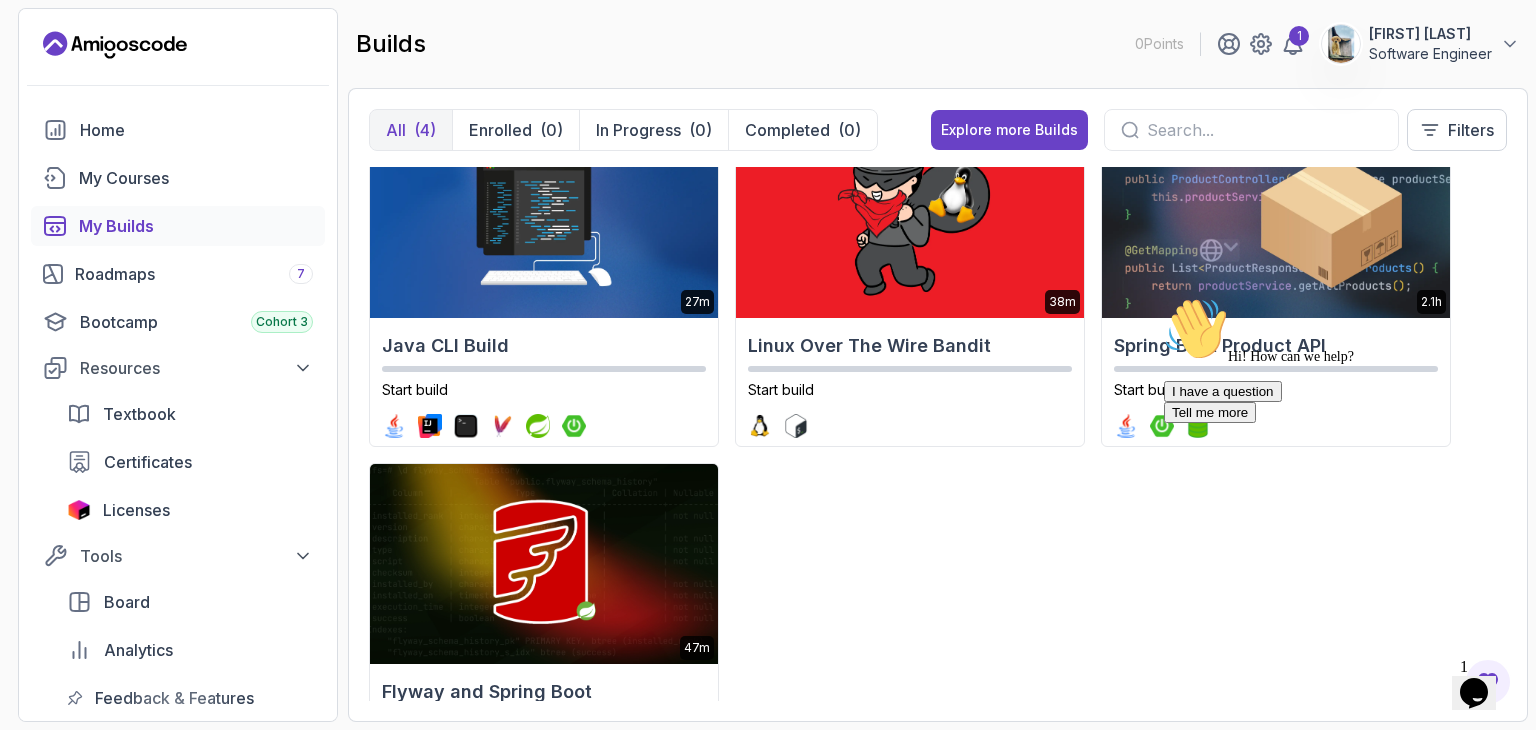 scroll, scrollTop: 164, scrollLeft: 0, axis: vertical 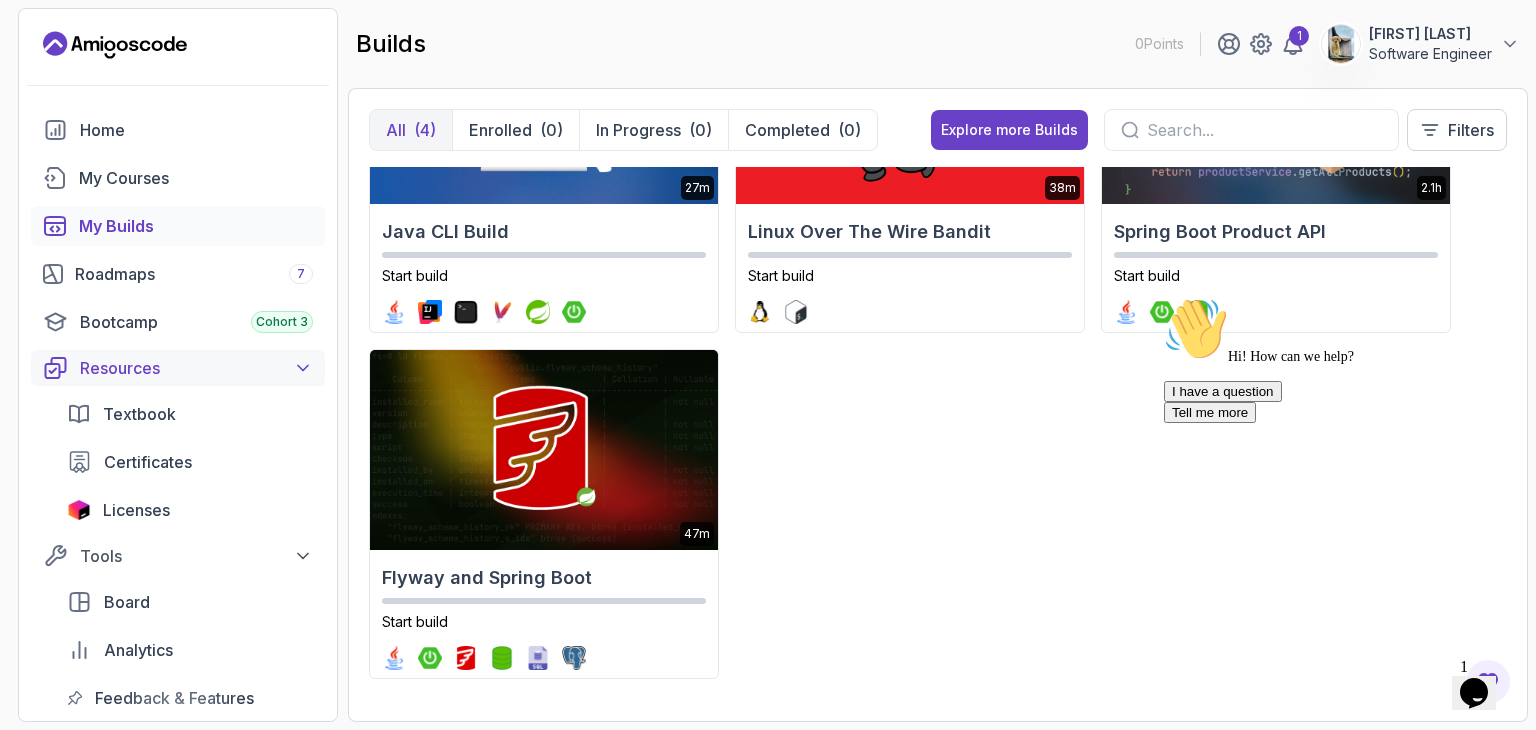 click on "Resources" at bounding box center (196, 368) 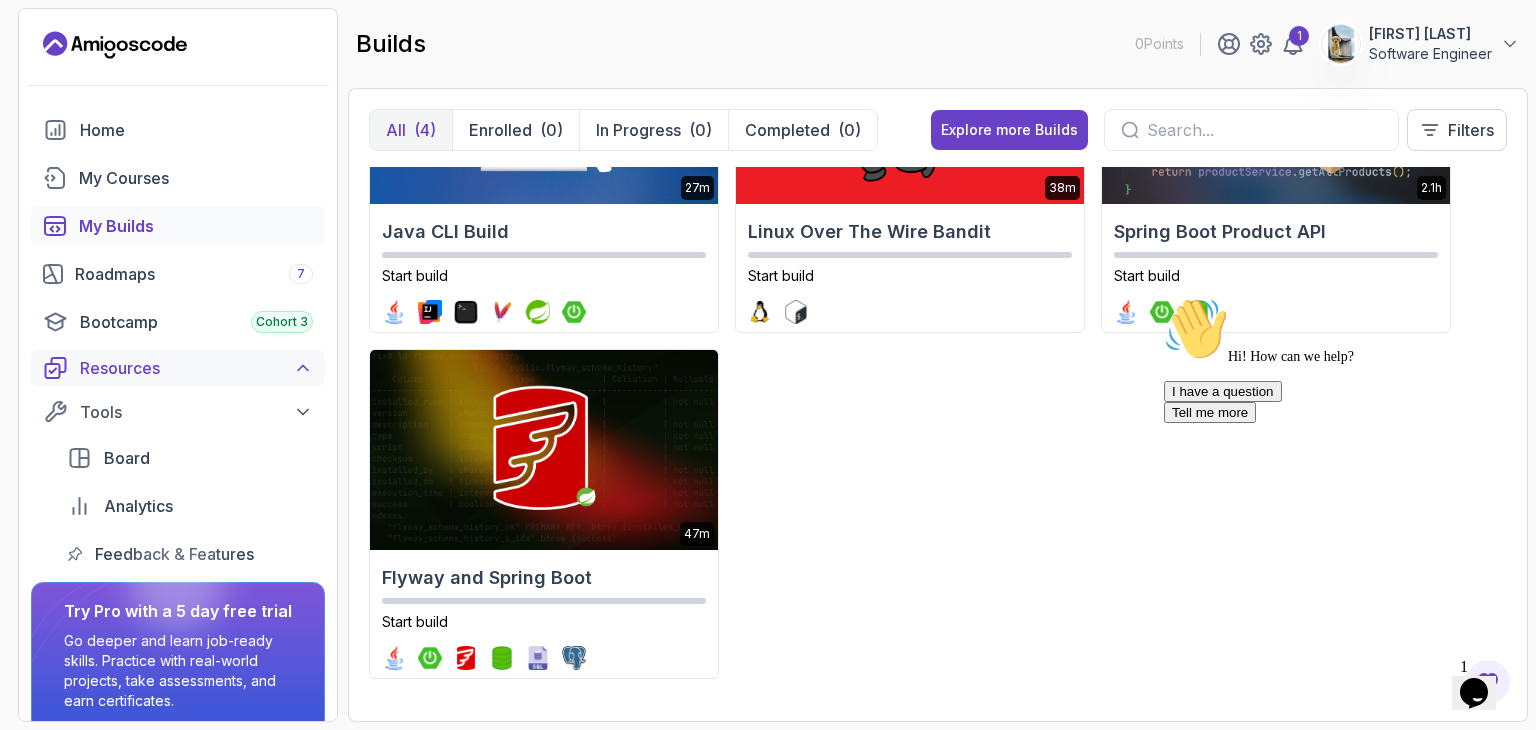 click on "Resources" at bounding box center [196, 368] 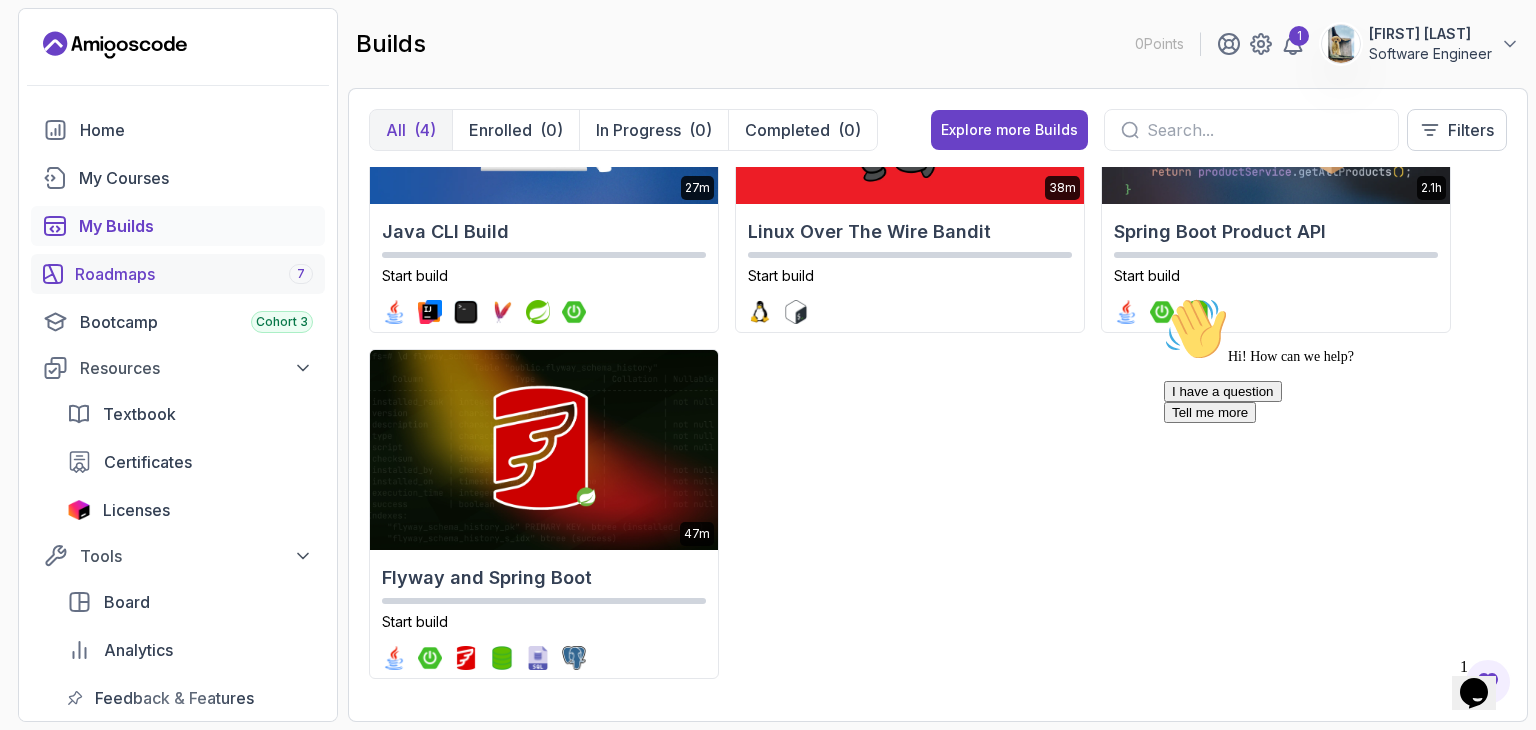 click on "Roadmaps 7" at bounding box center [194, 274] 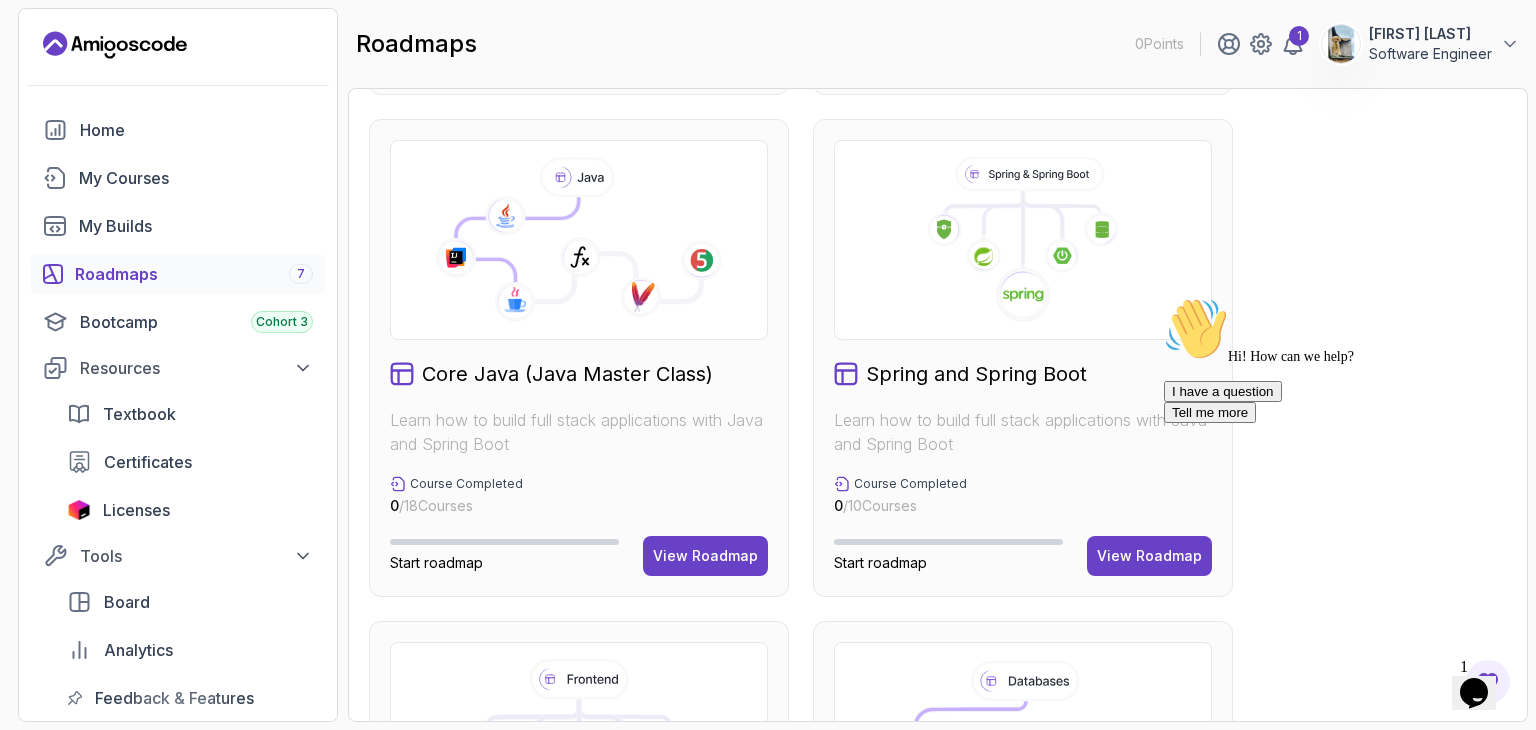 scroll, scrollTop: 490, scrollLeft: 0, axis: vertical 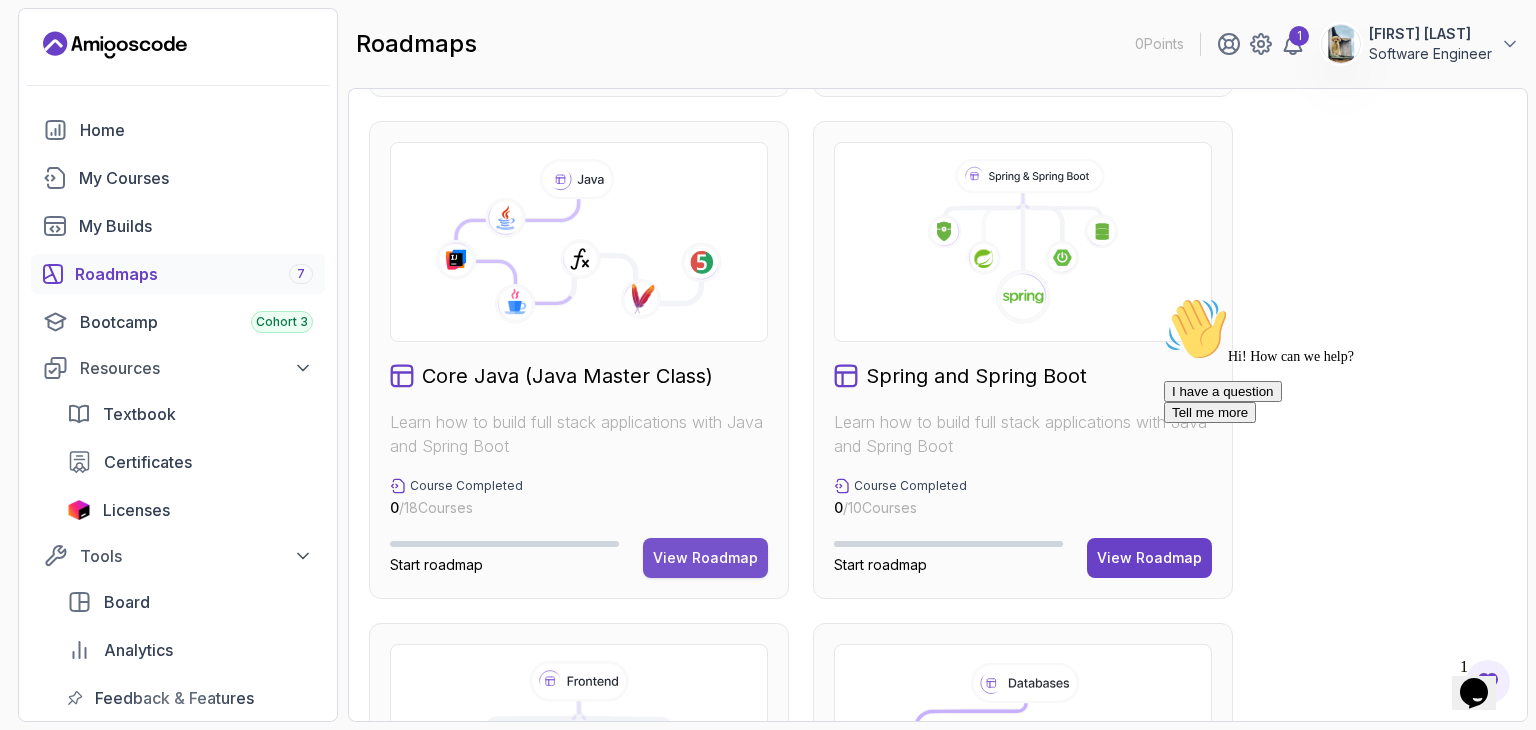 click on "View Roadmap" at bounding box center (705, 558) 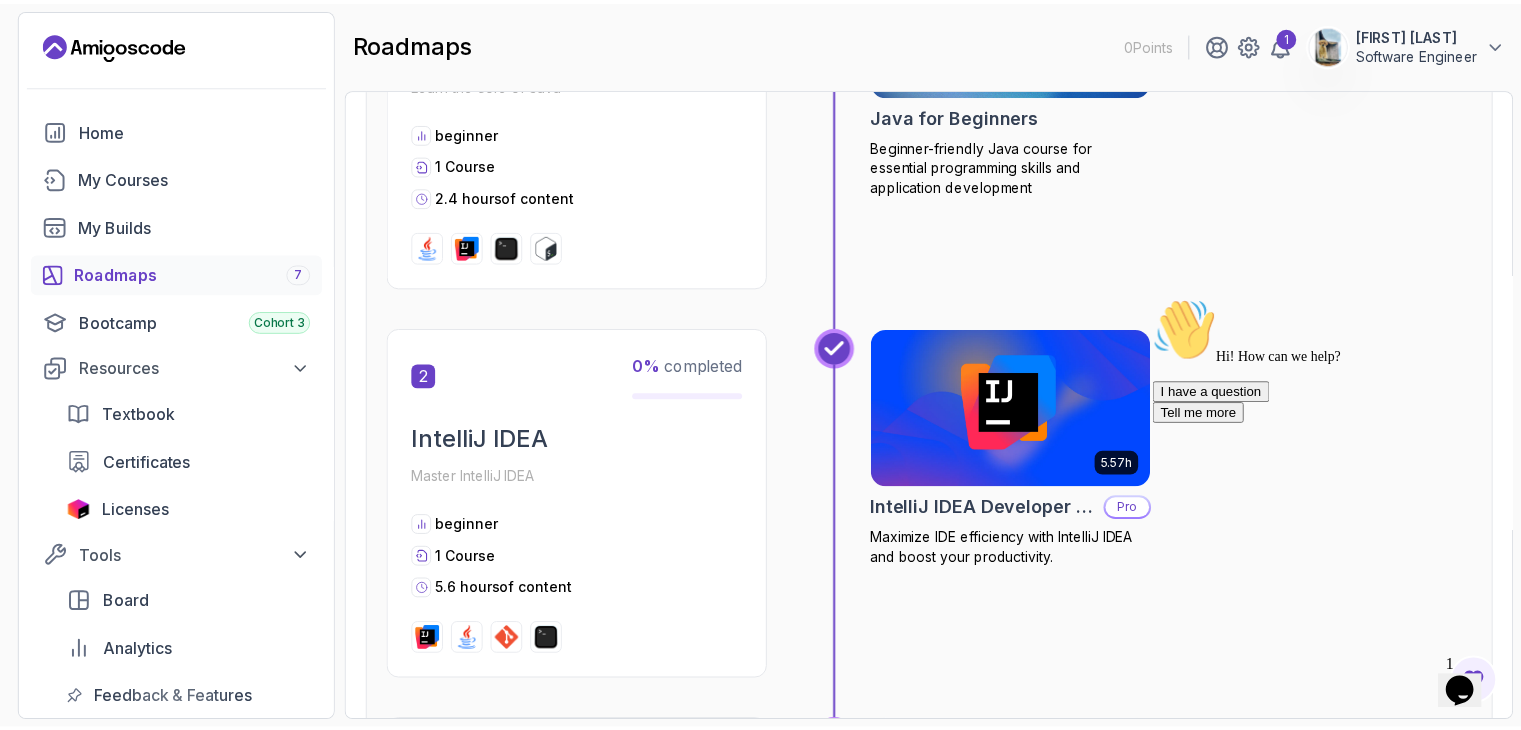 scroll, scrollTop: 586, scrollLeft: 0, axis: vertical 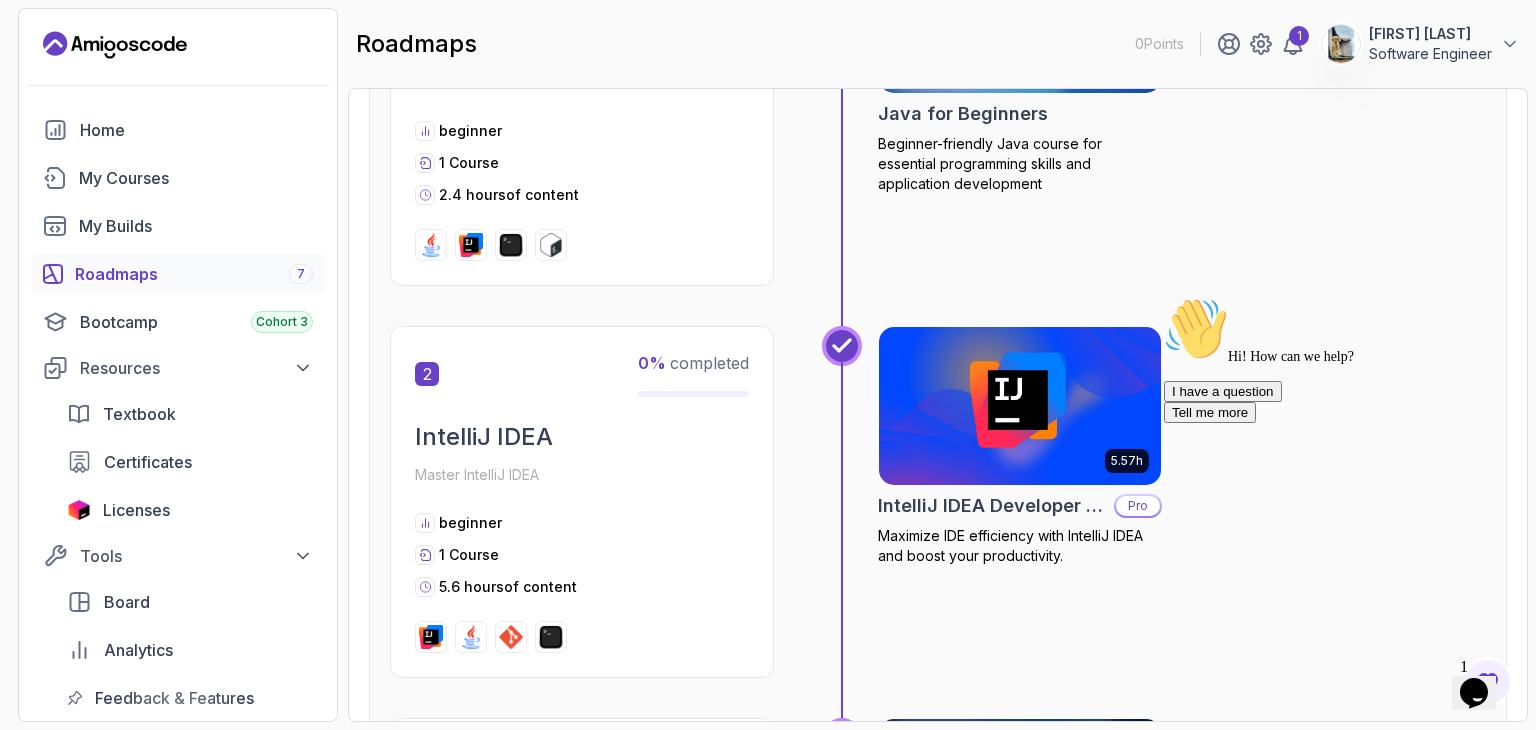 click at bounding box center [1020, 406] 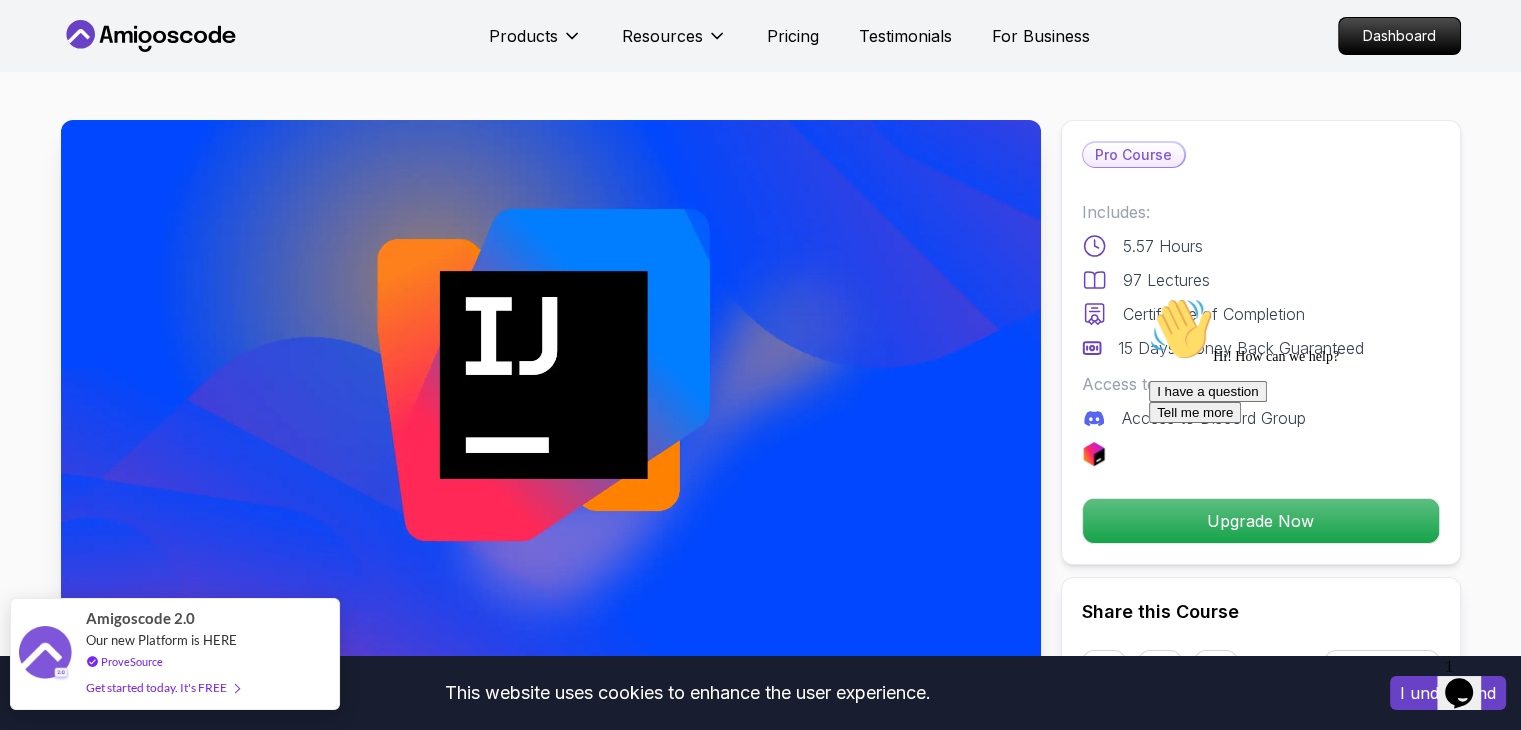 click on "Amigoscode 2.0 Our new Platform is HERE    ProveSource Get started today. It's FREE" at bounding box center [175, 654] 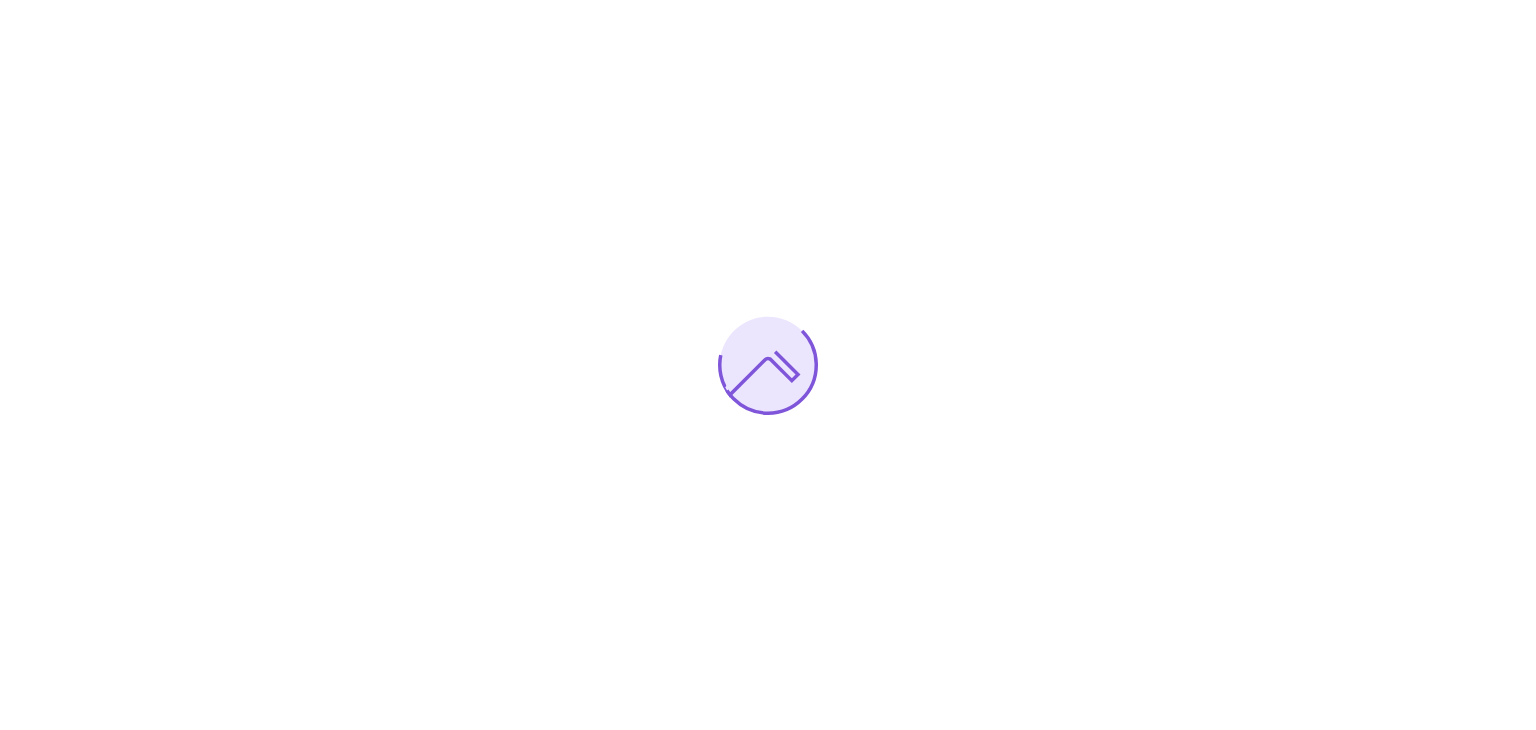 scroll, scrollTop: 0, scrollLeft: 0, axis: both 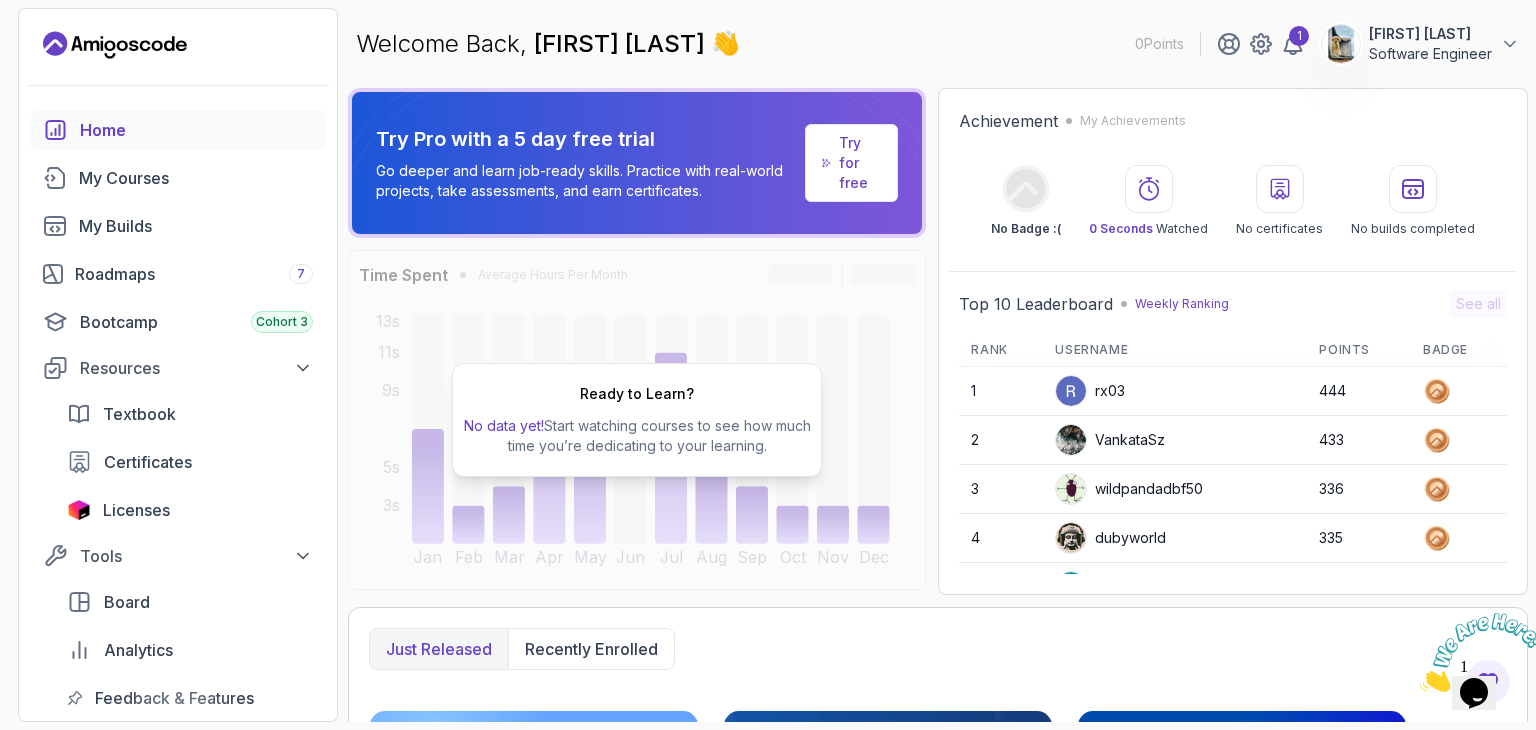 click on "Try for free" at bounding box center [851, 163] 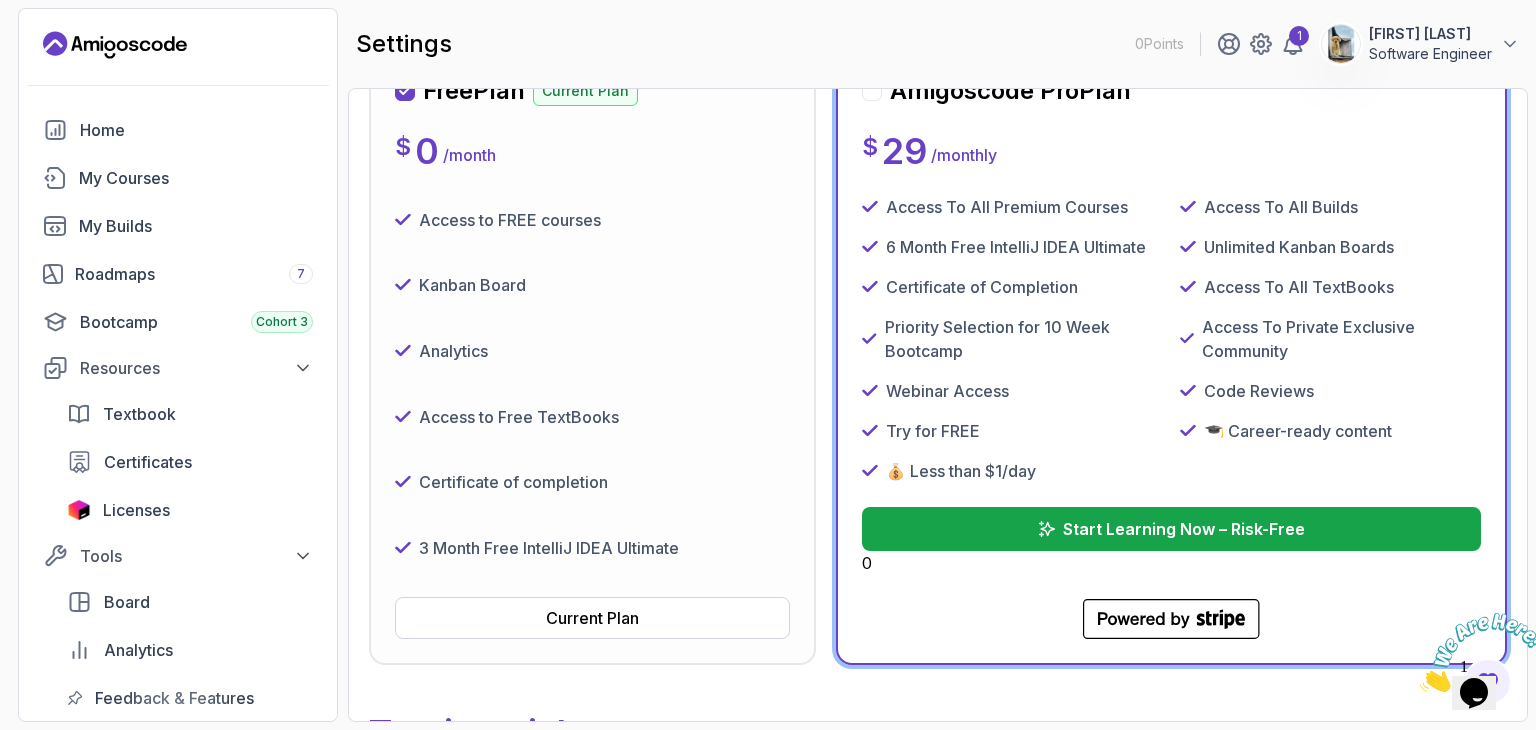 scroll, scrollTop: 319, scrollLeft: 0, axis: vertical 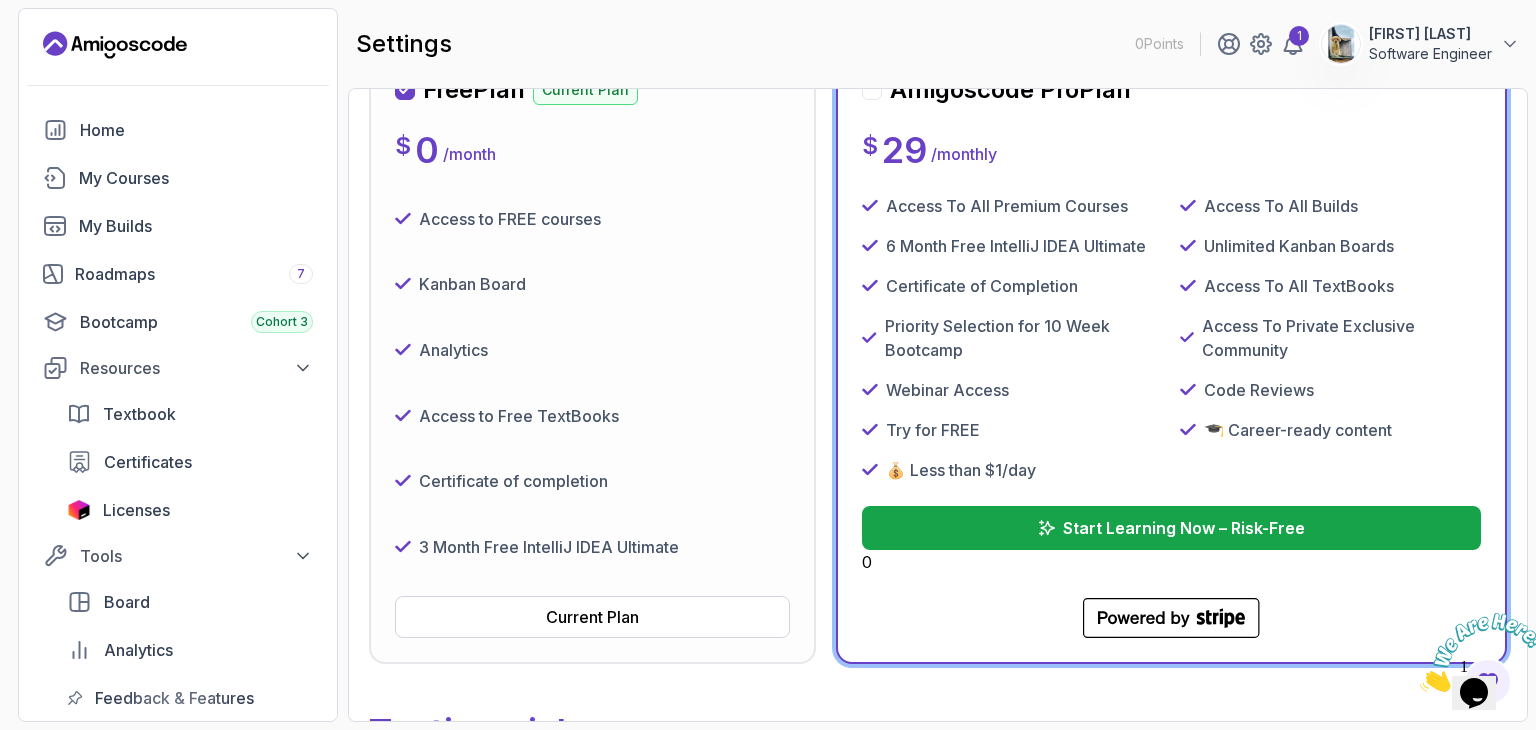 click on "Analytics" at bounding box center (592, 350) 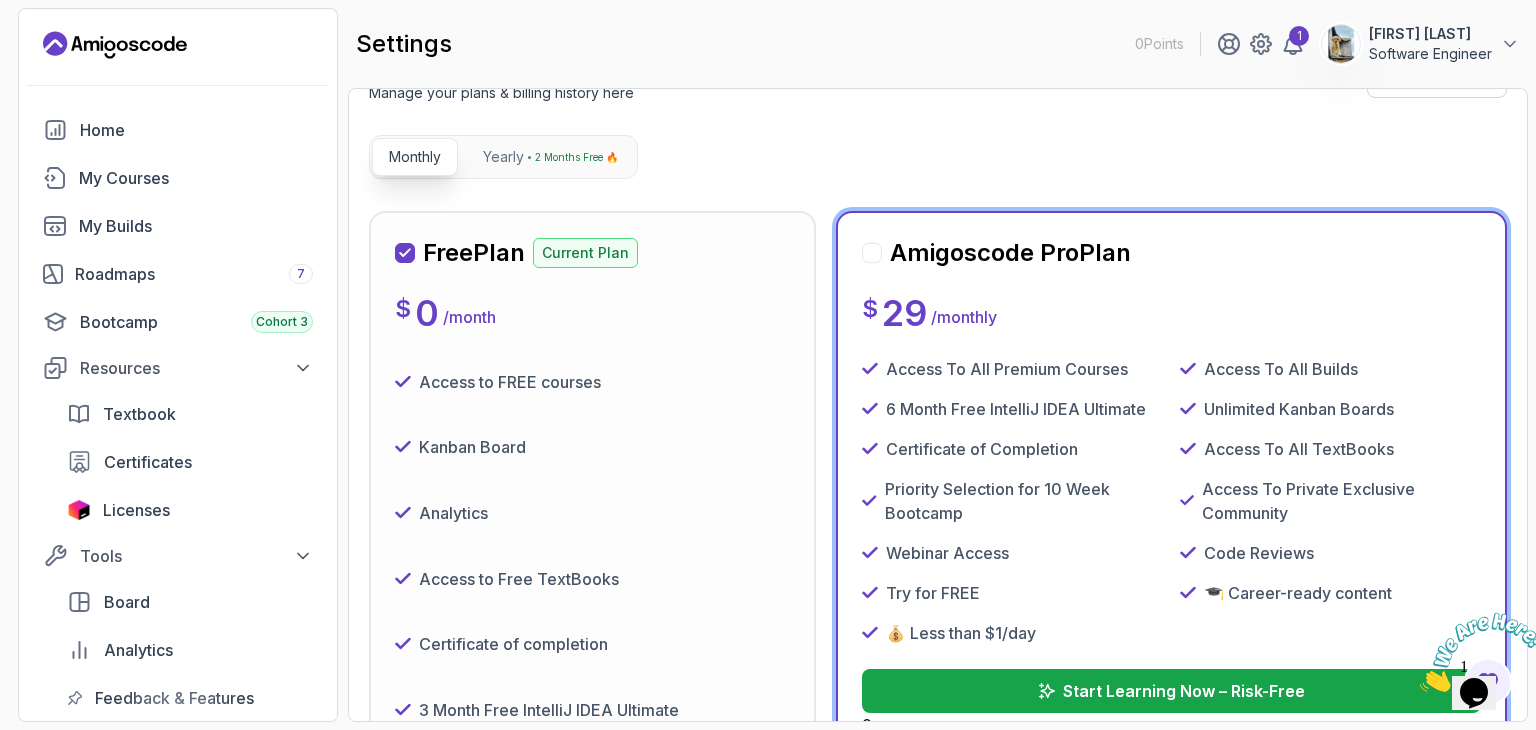 scroll, scrollTop: 0, scrollLeft: 0, axis: both 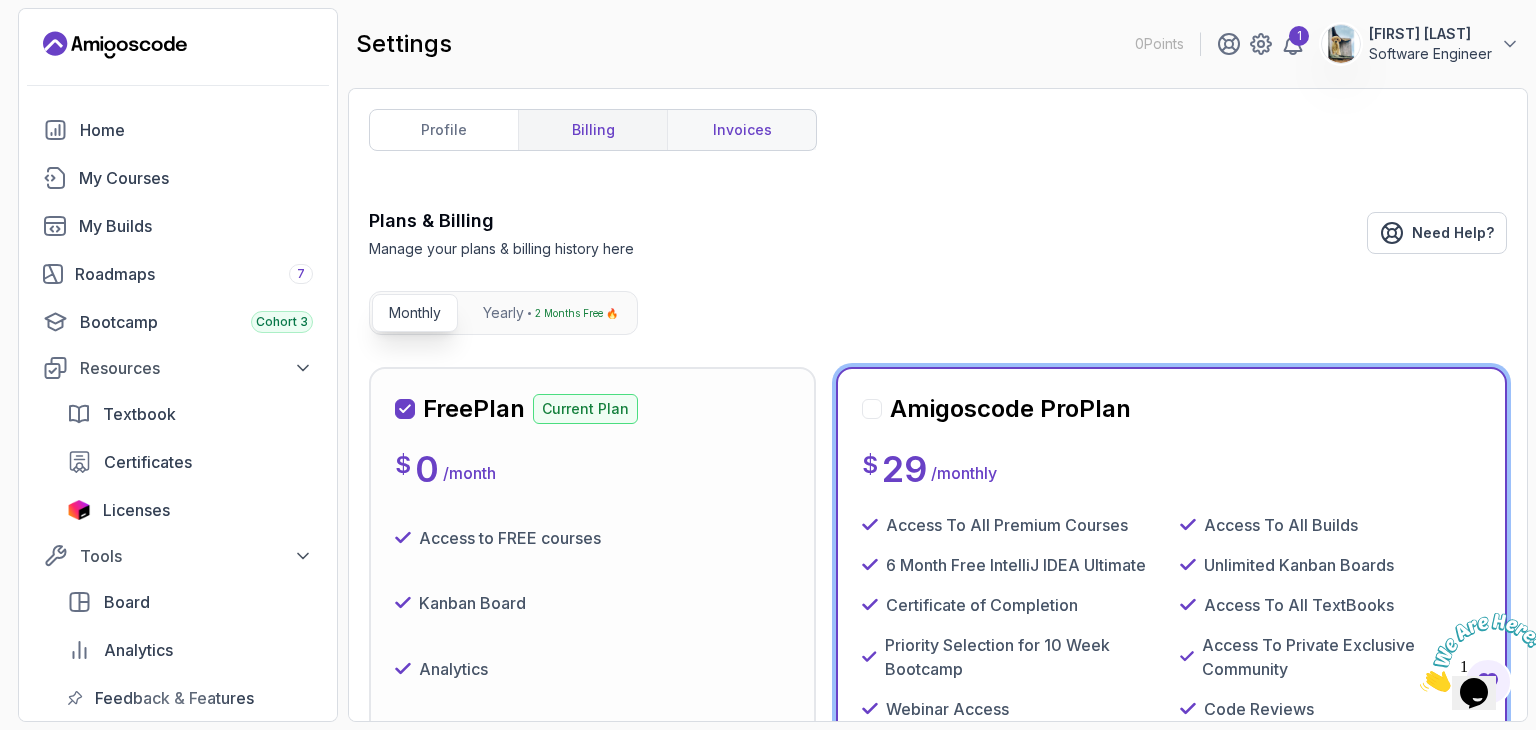 click on "invoices" at bounding box center (741, 130) 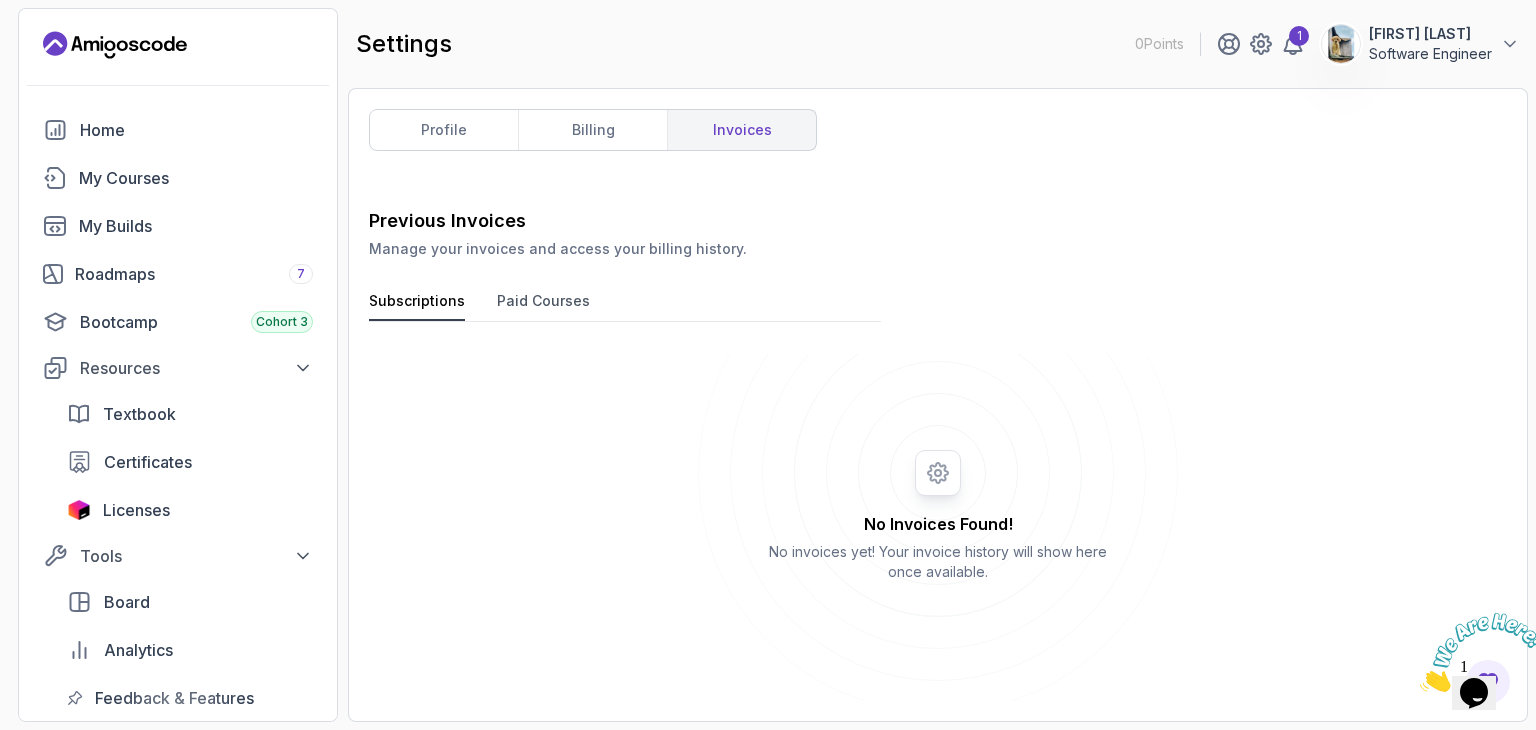 click on "[FIRST] [LAST]" at bounding box center (1430, 34) 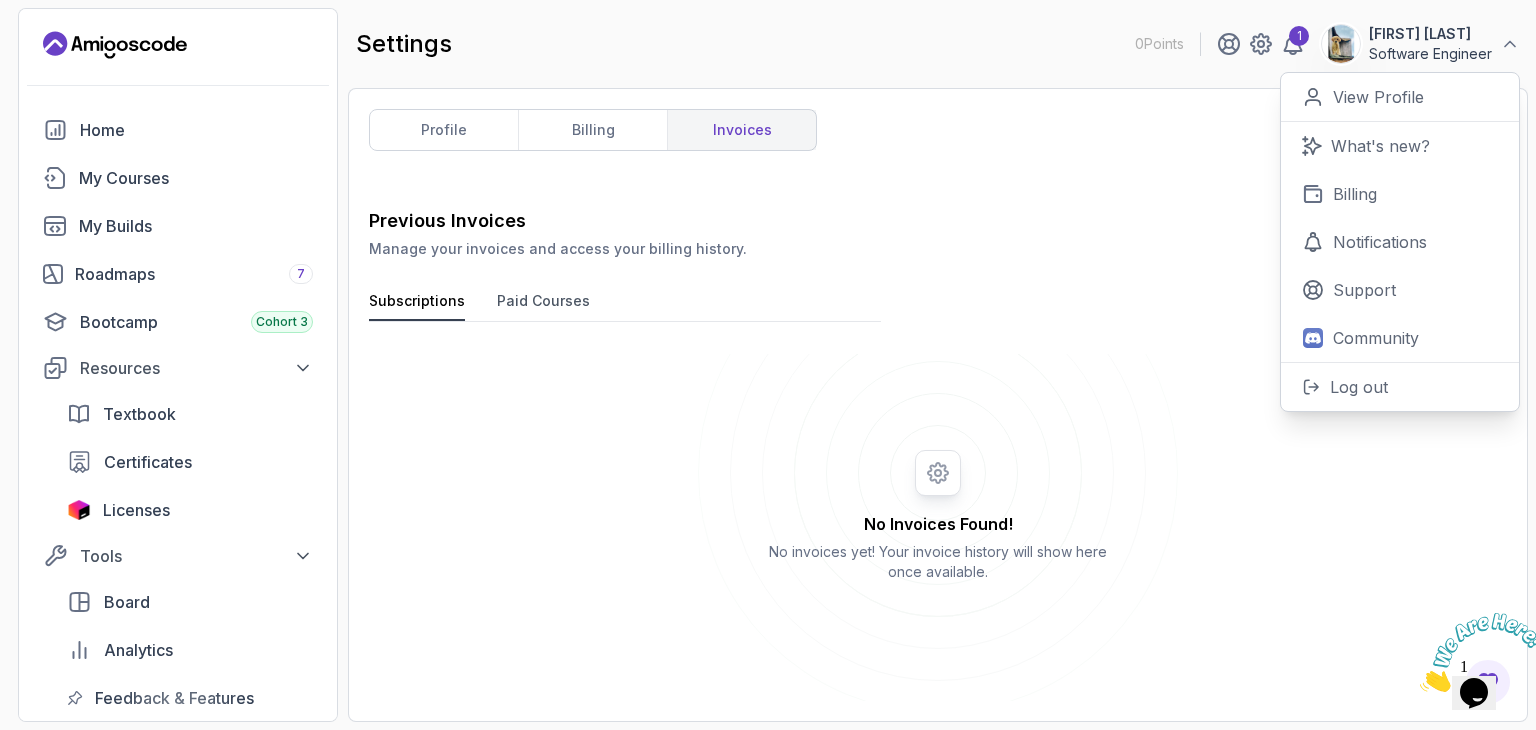 drag, startPoint x: 1001, startPoint y: 260, endPoint x: 1109, endPoint y: 193, distance: 127.09445 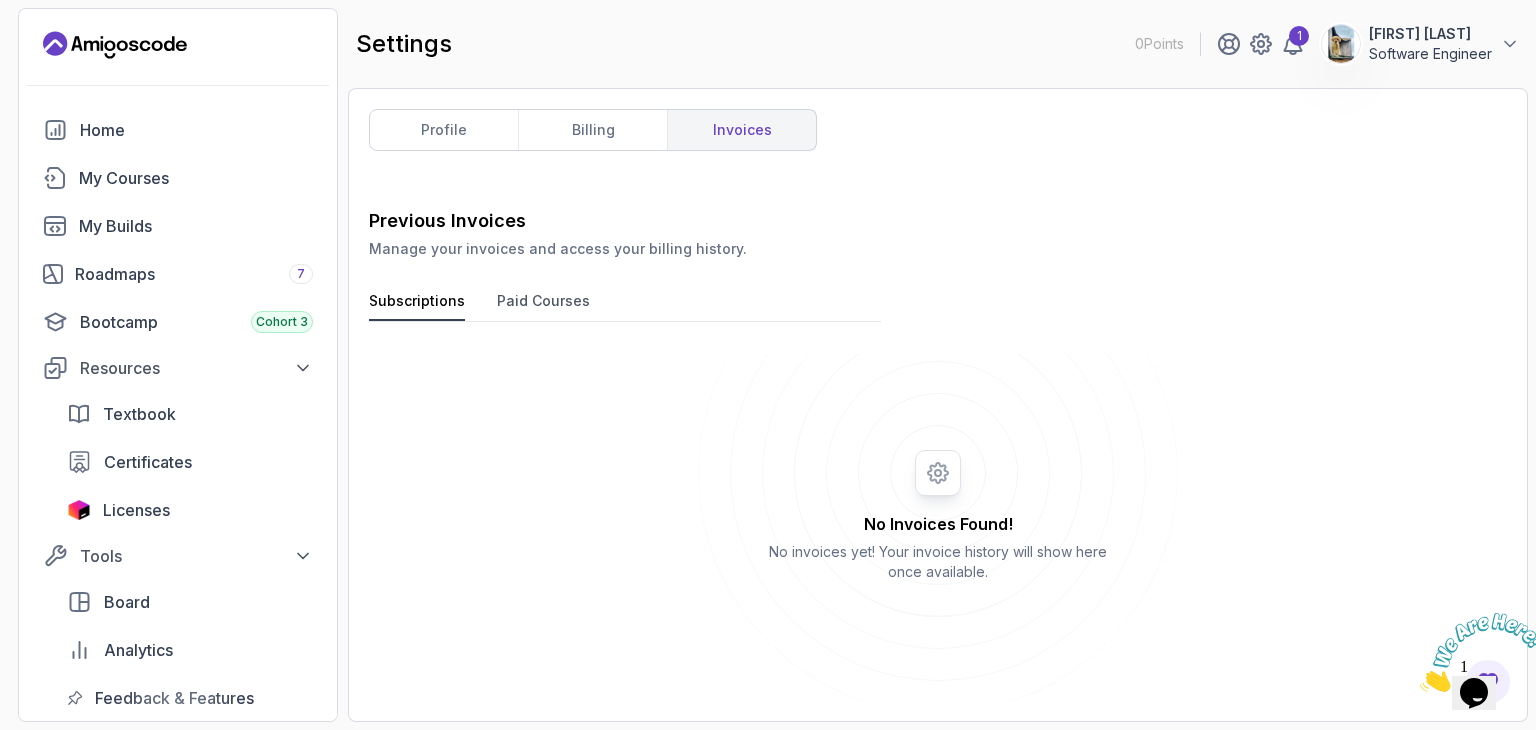 click on "Software Engineer" at bounding box center (1430, 54) 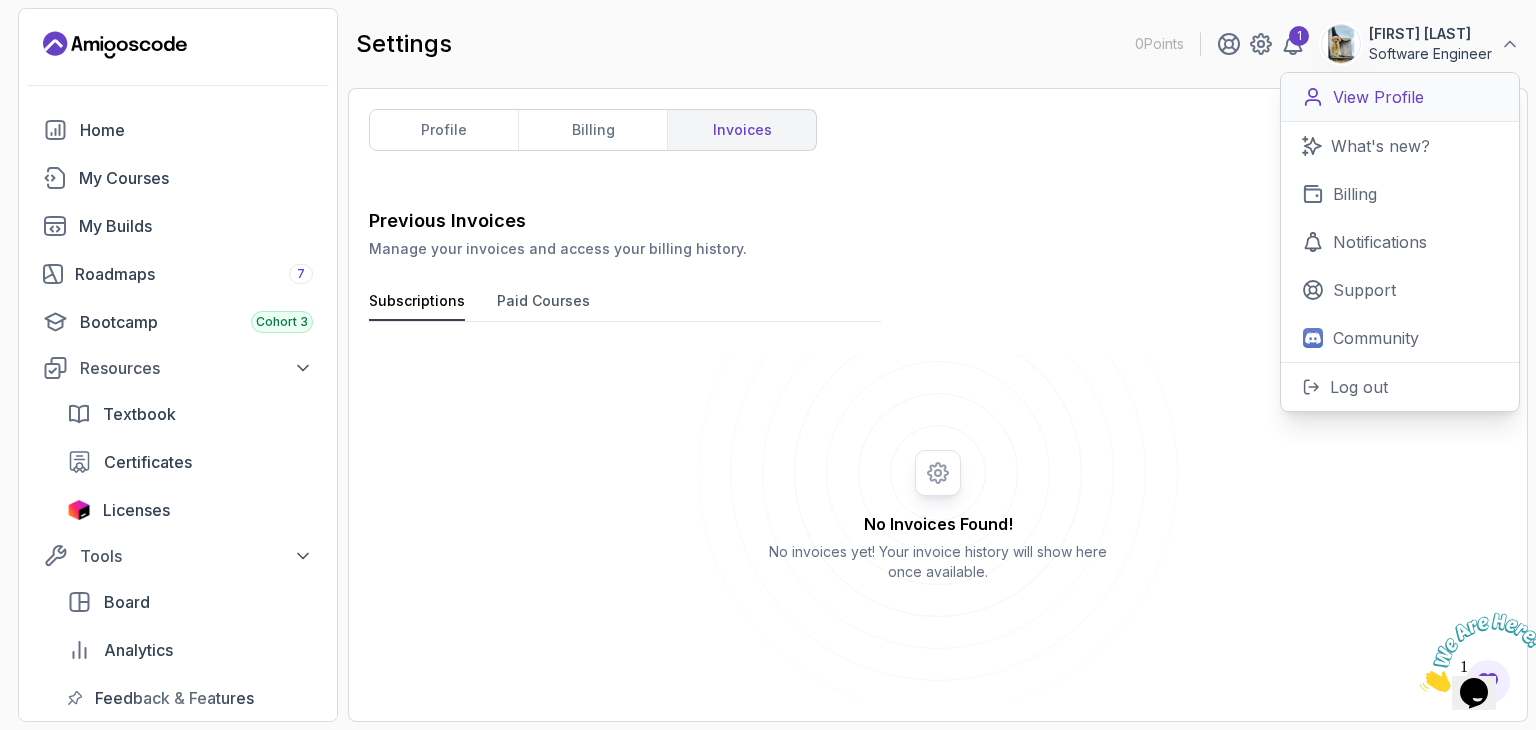 click on "View Profile" at bounding box center (1378, 97) 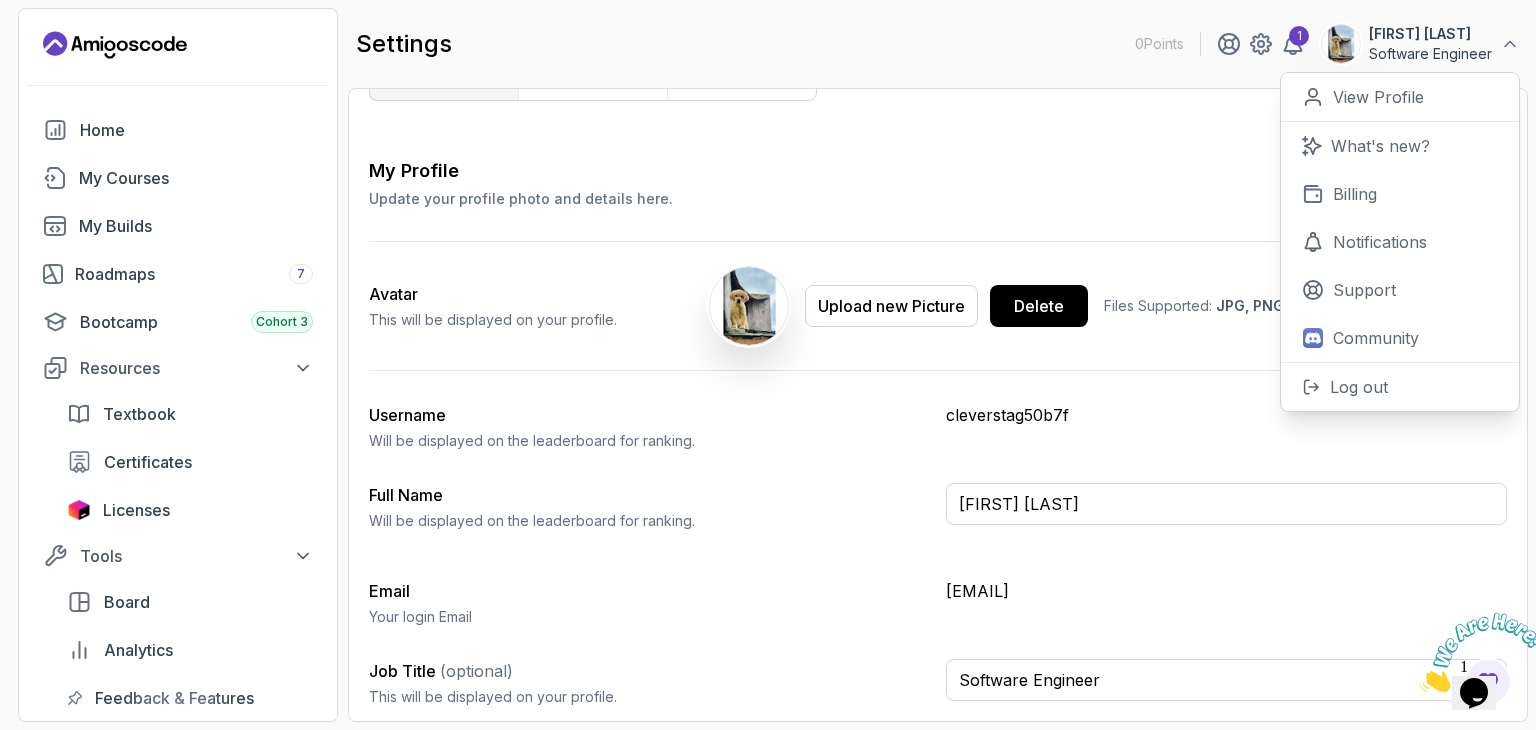 scroll, scrollTop: 0, scrollLeft: 0, axis: both 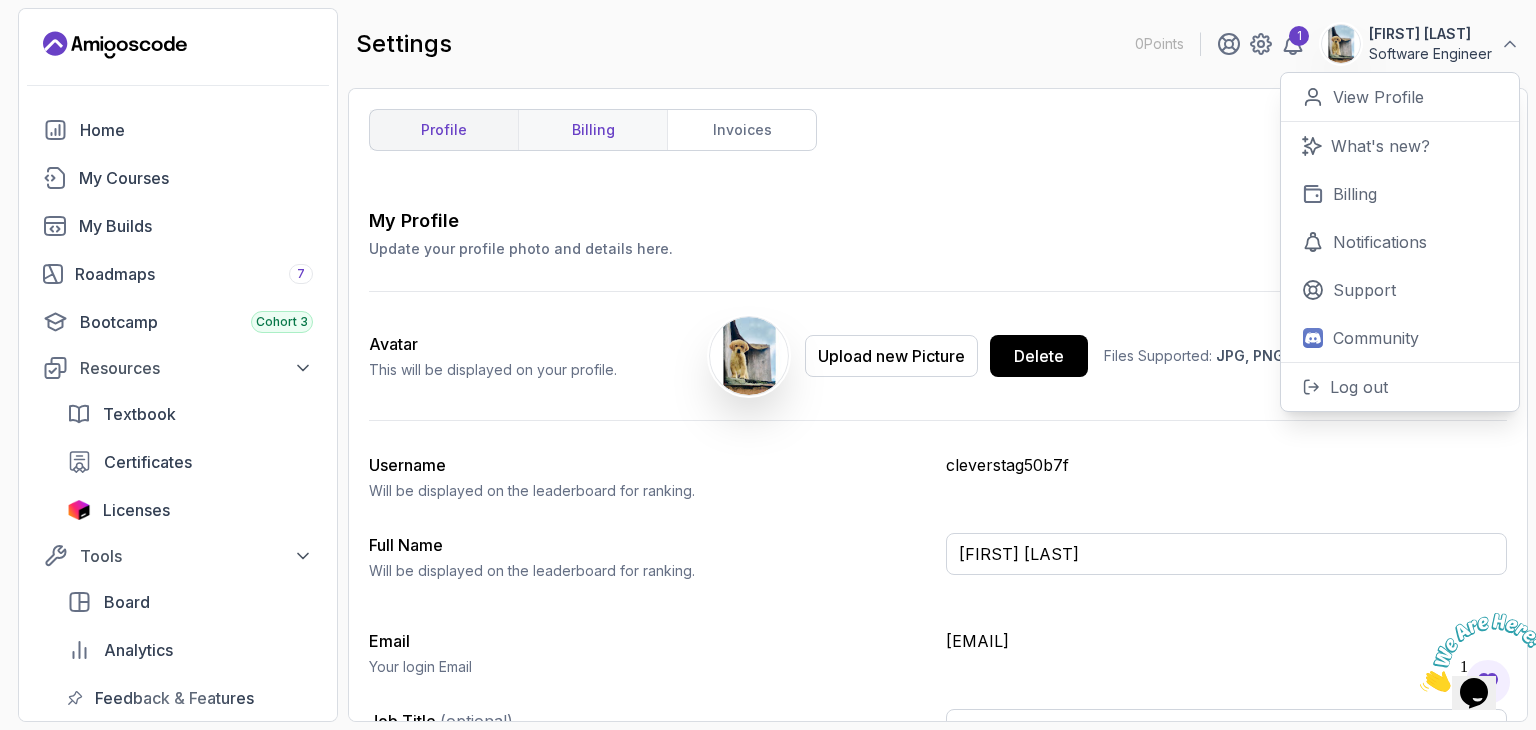 click on "billing" at bounding box center [592, 130] 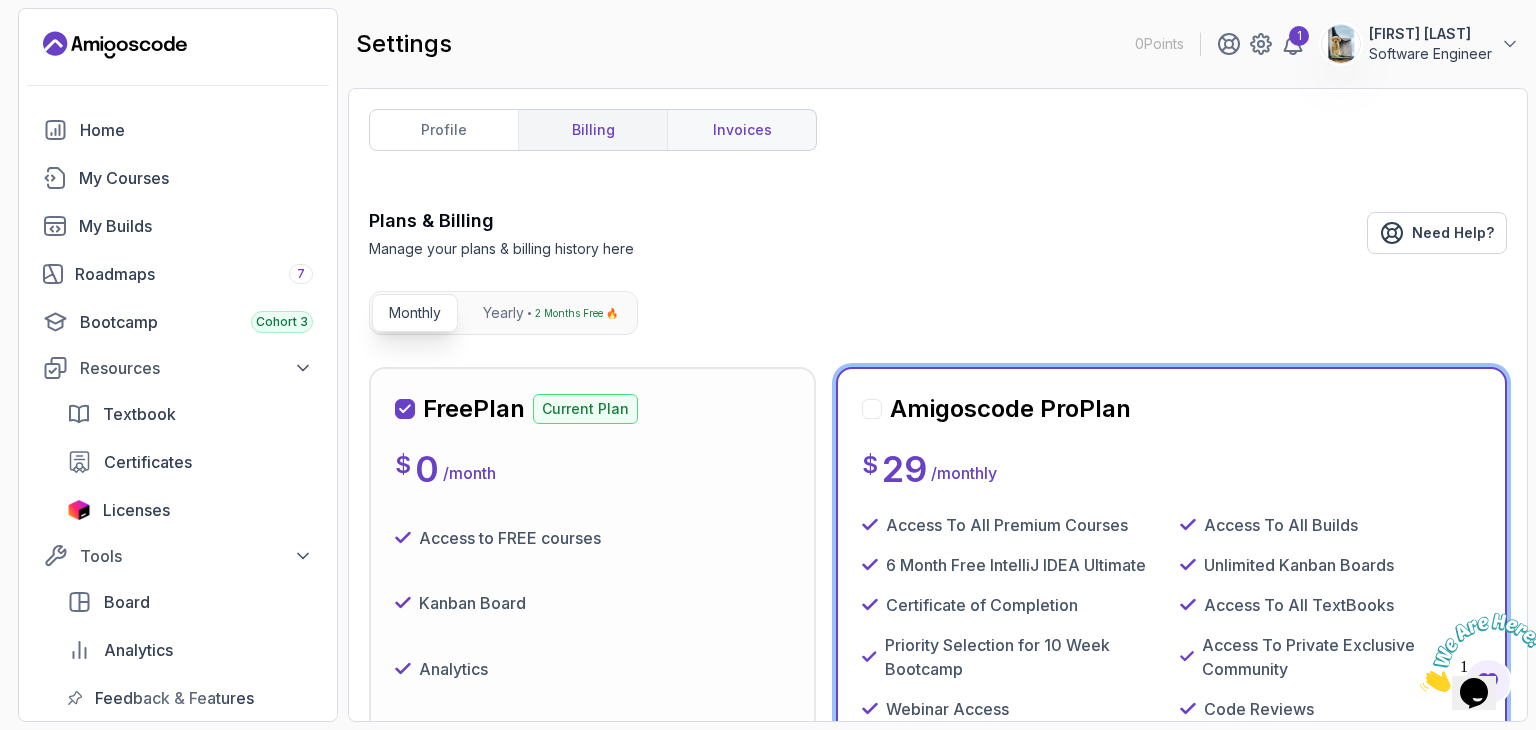 click on "invoices" at bounding box center [741, 130] 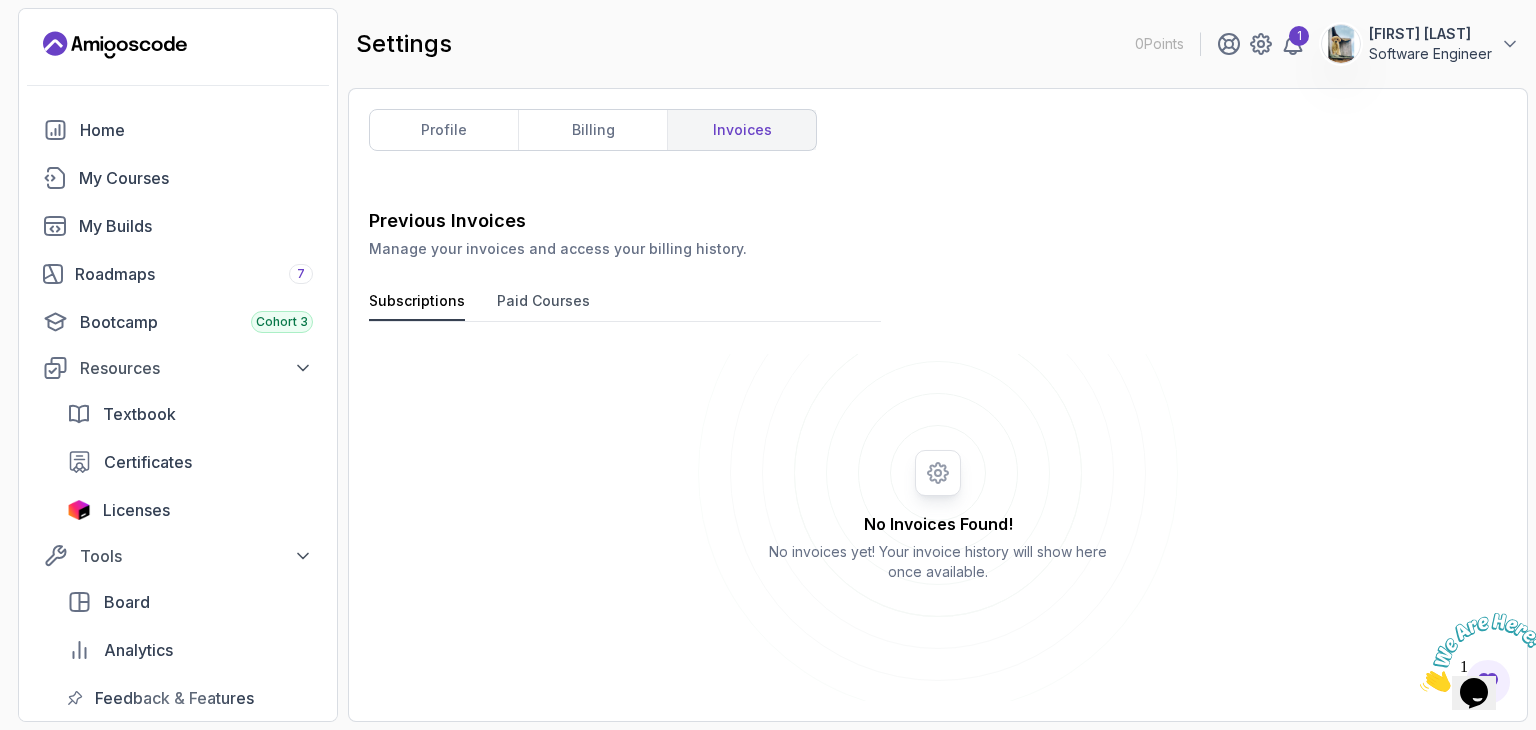 click on "Paid Courses" at bounding box center [543, 306] 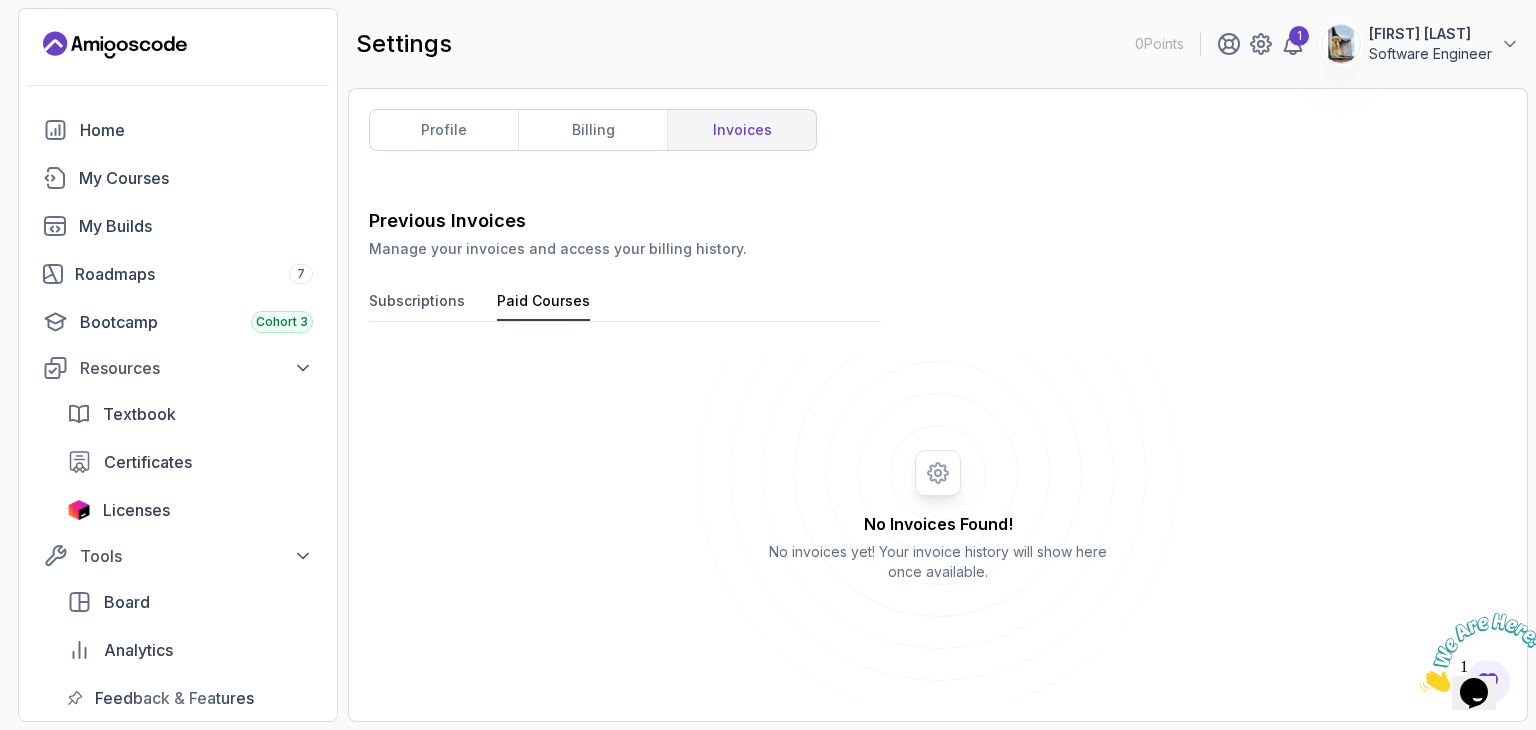 click on "Subscriptions" at bounding box center [417, 306] 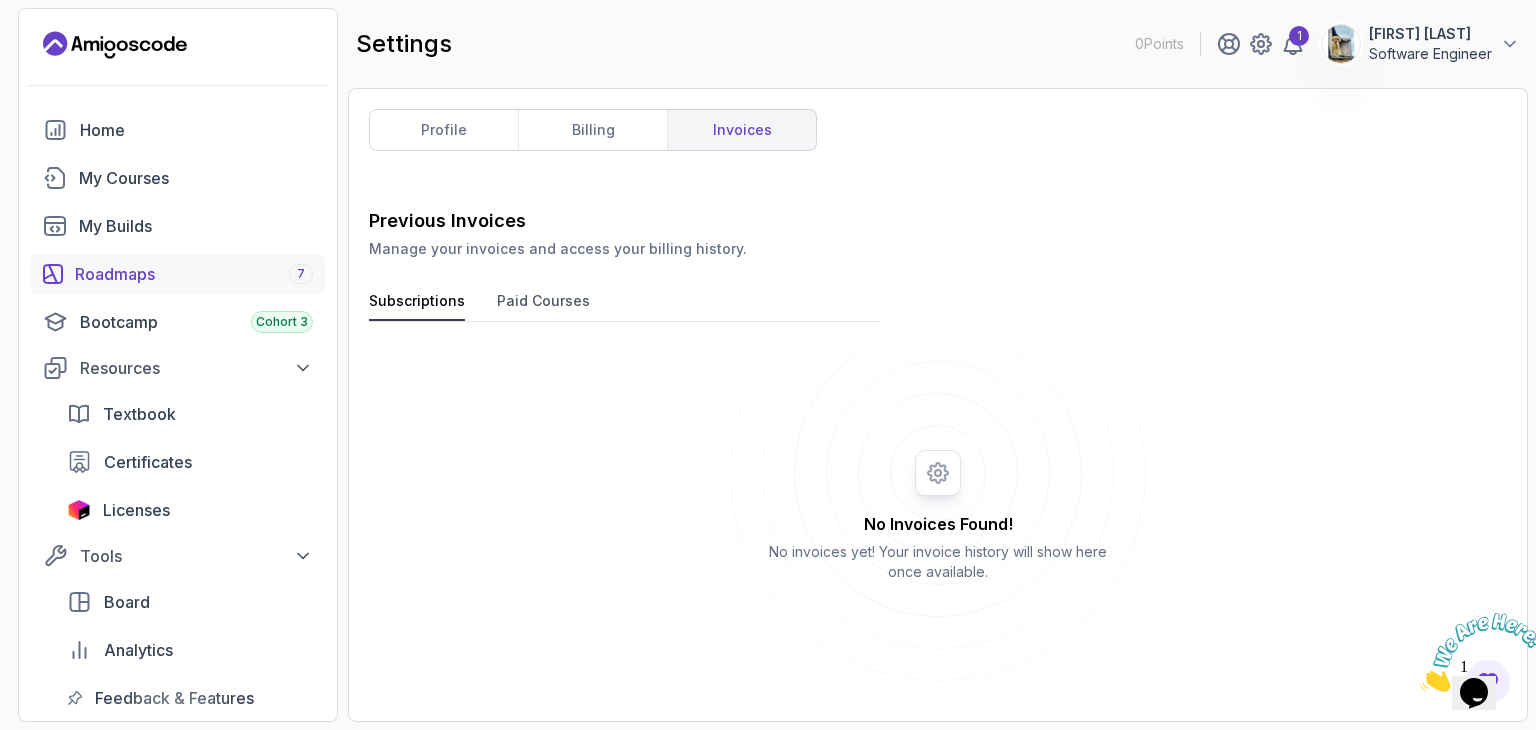 click on "Roadmaps 7" at bounding box center [178, 274] 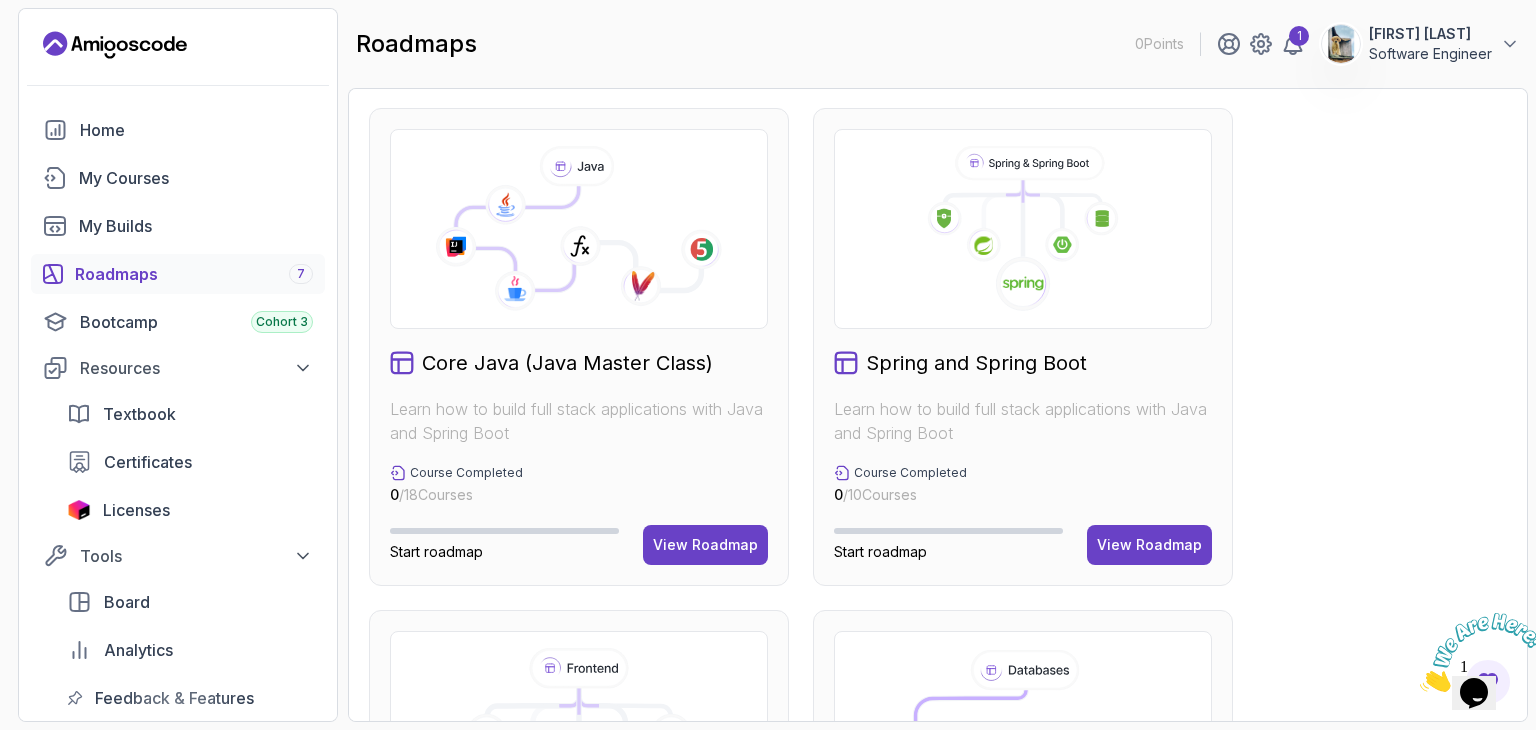 scroll, scrollTop: 499, scrollLeft: 0, axis: vertical 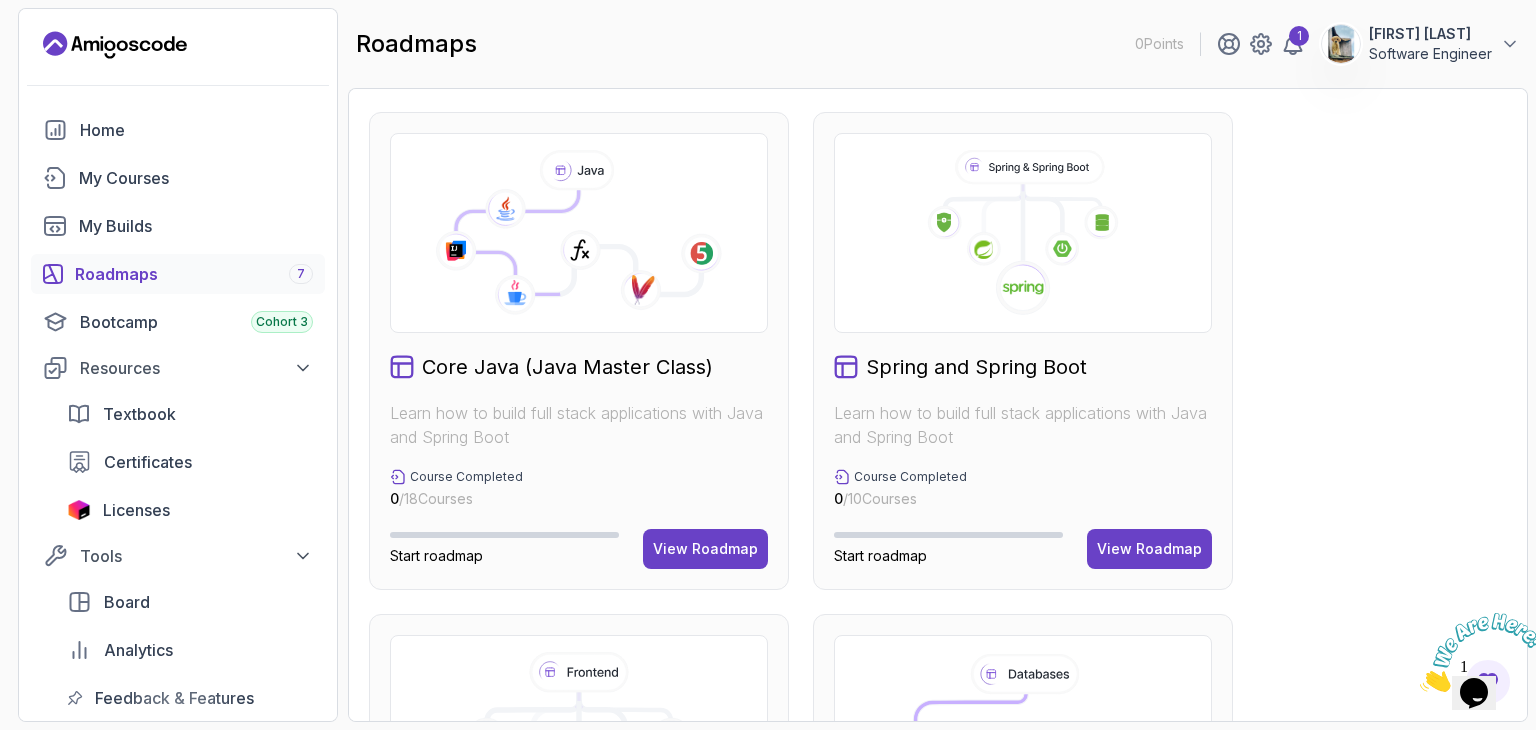 click 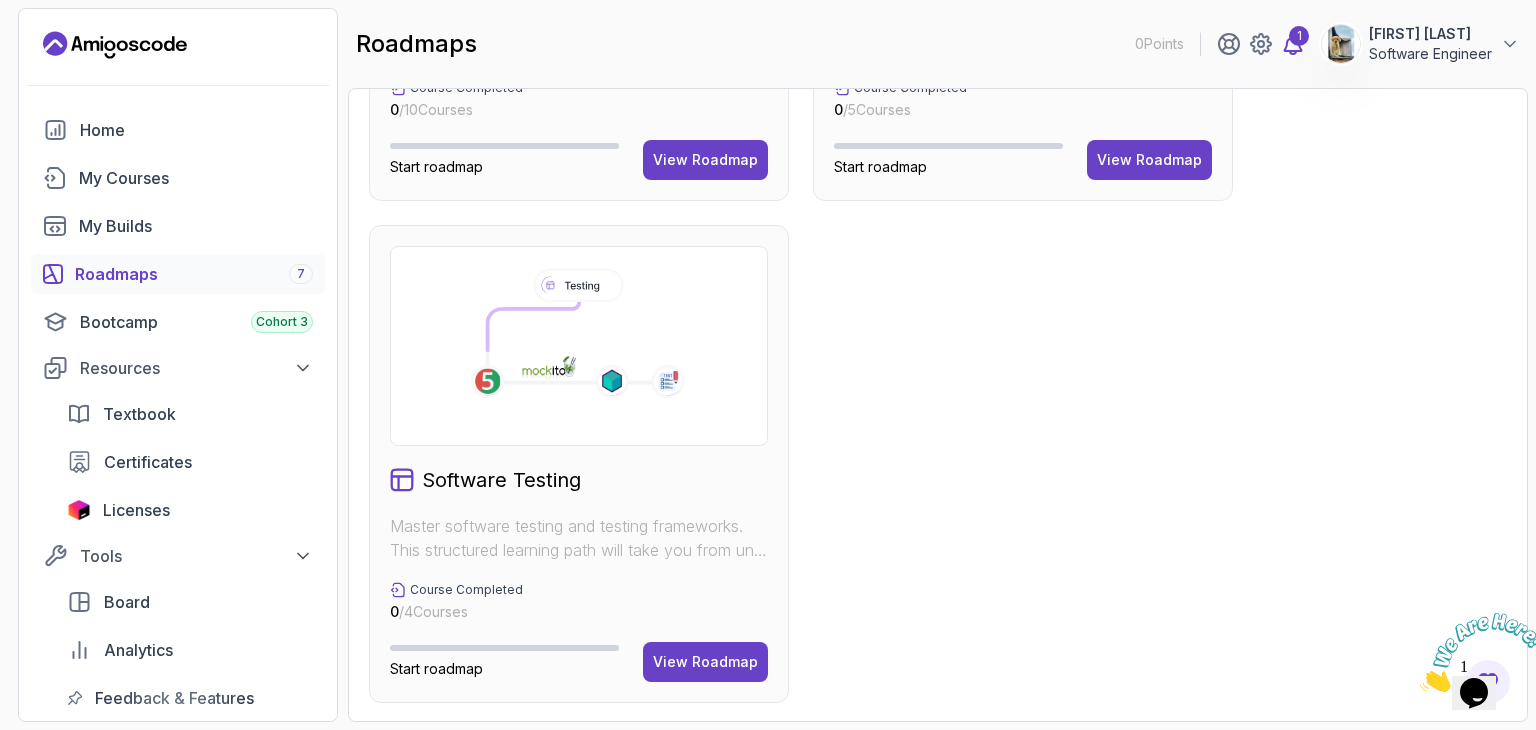 scroll, scrollTop: 0, scrollLeft: 0, axis: both 